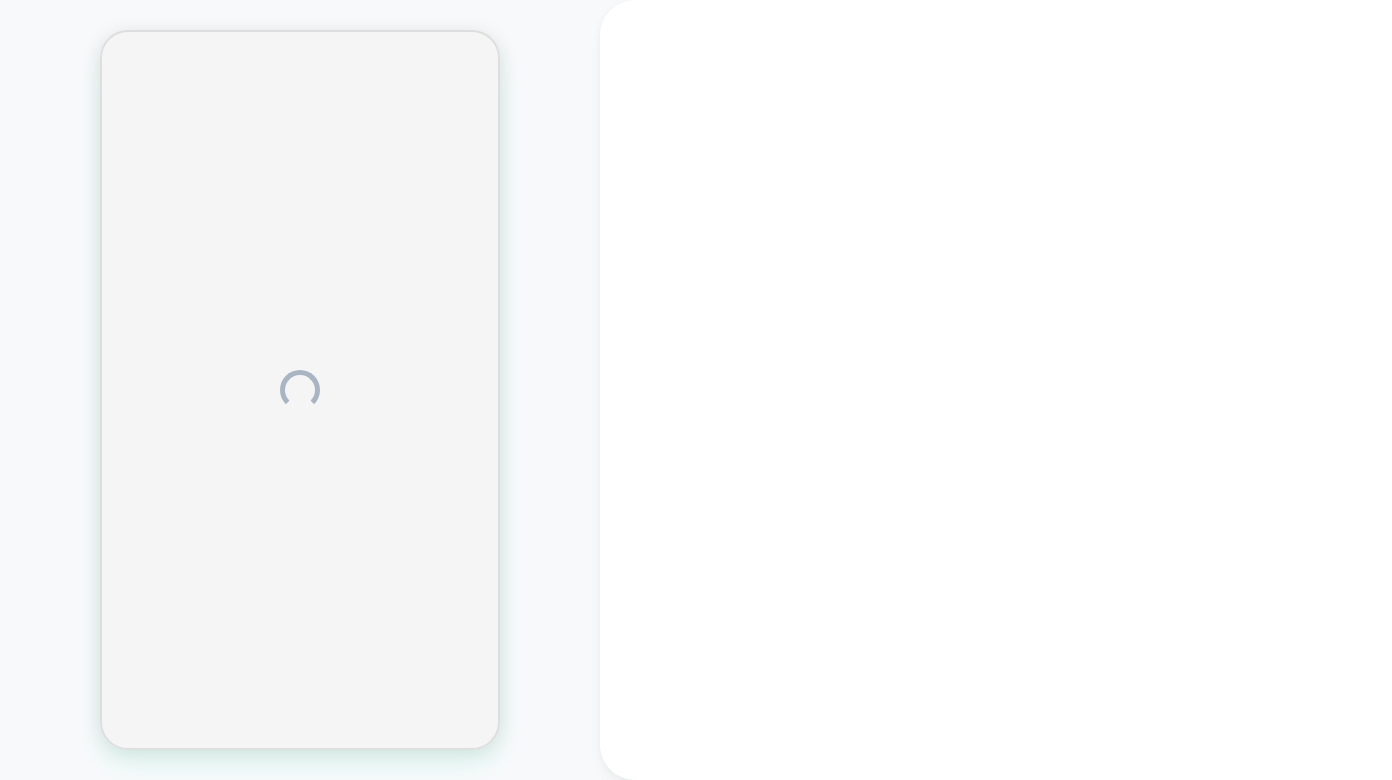 scroll, scrollTop: 0, scrollLeft: 0, axis: both 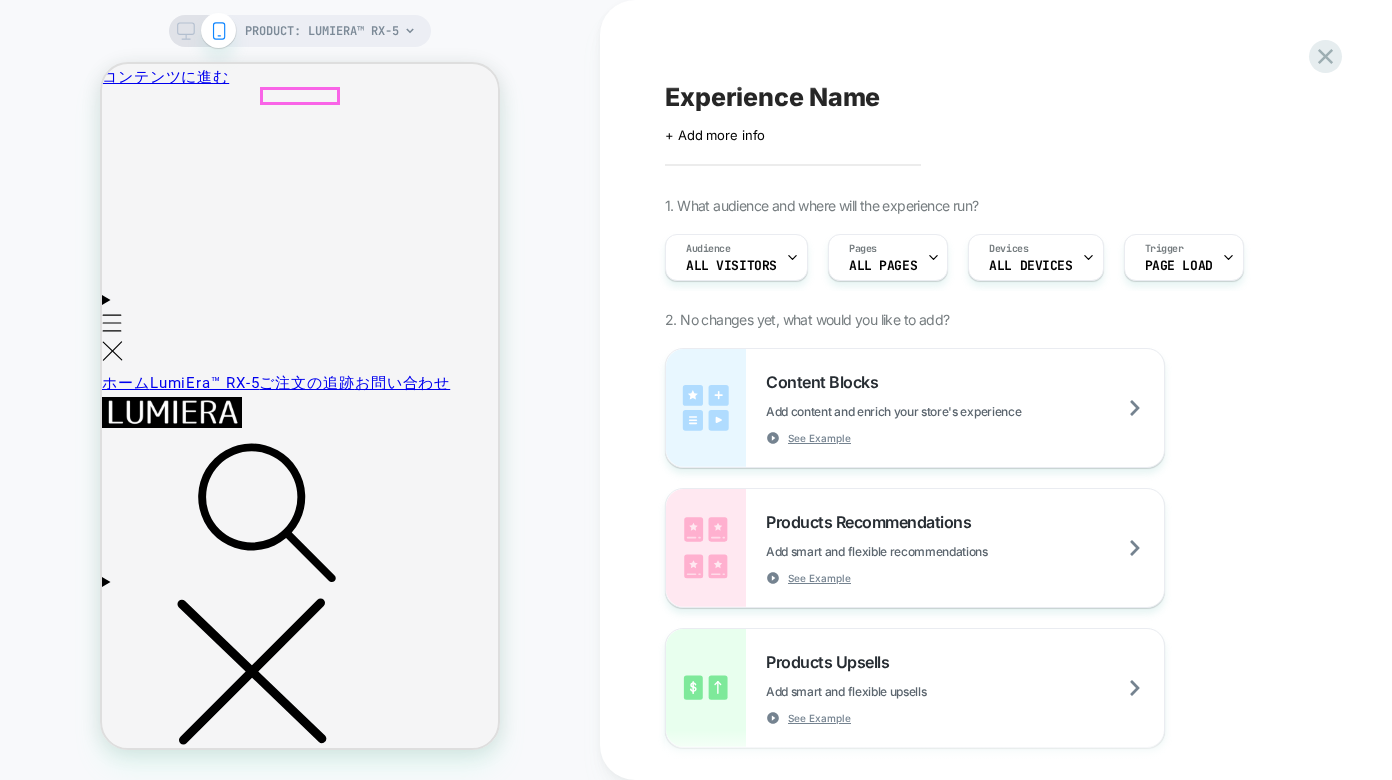 click at bounding box center [172, 412] 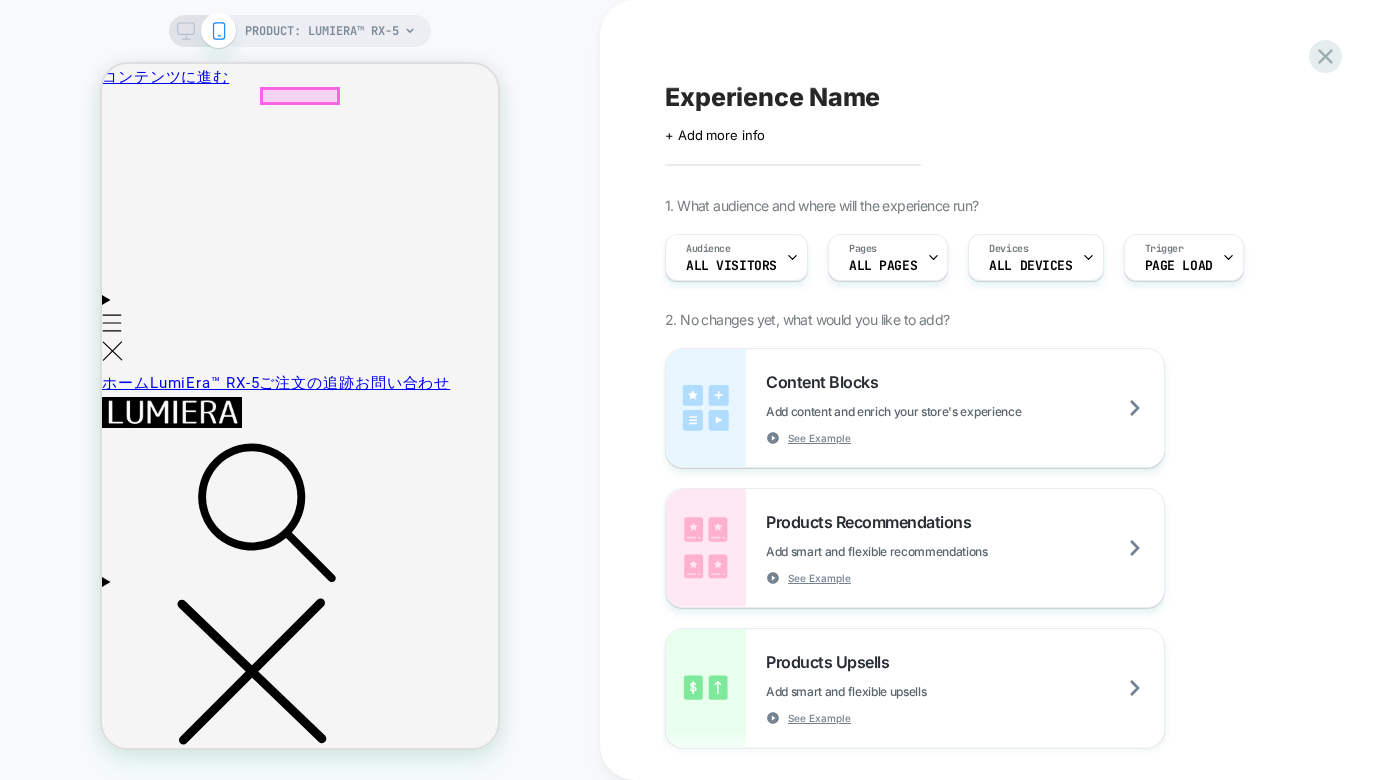 click at bounding box center [172, 412] 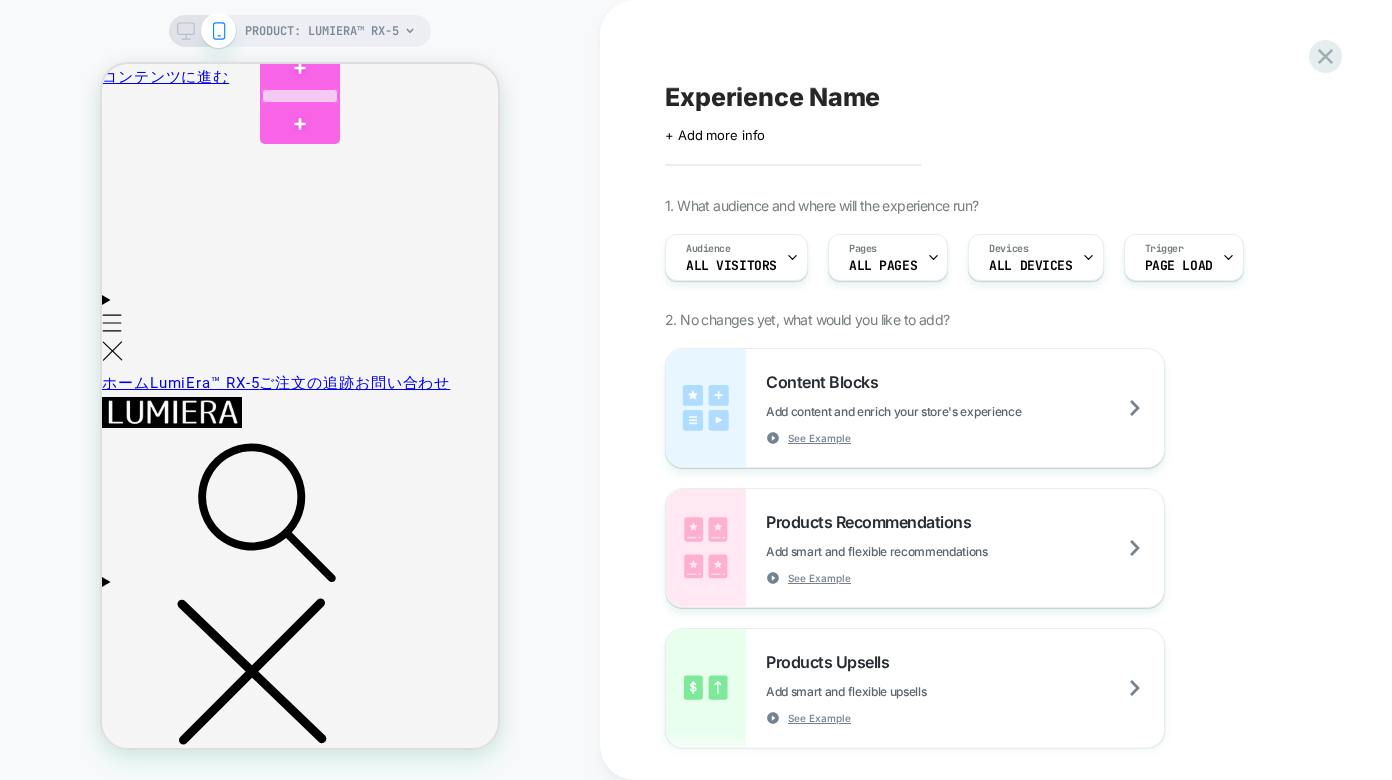click at bounding box center (300, 96) 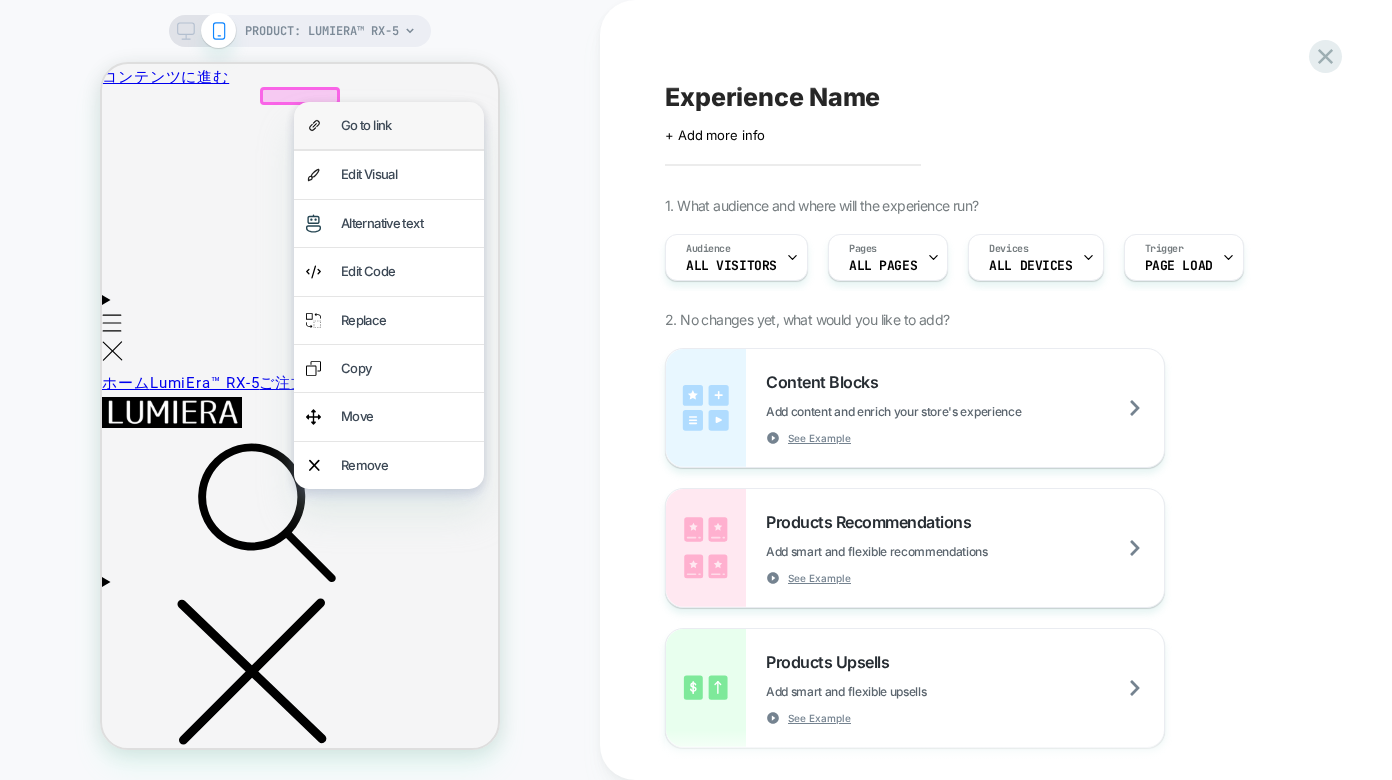 click on "Go to link" at bounding box center (389, 125) 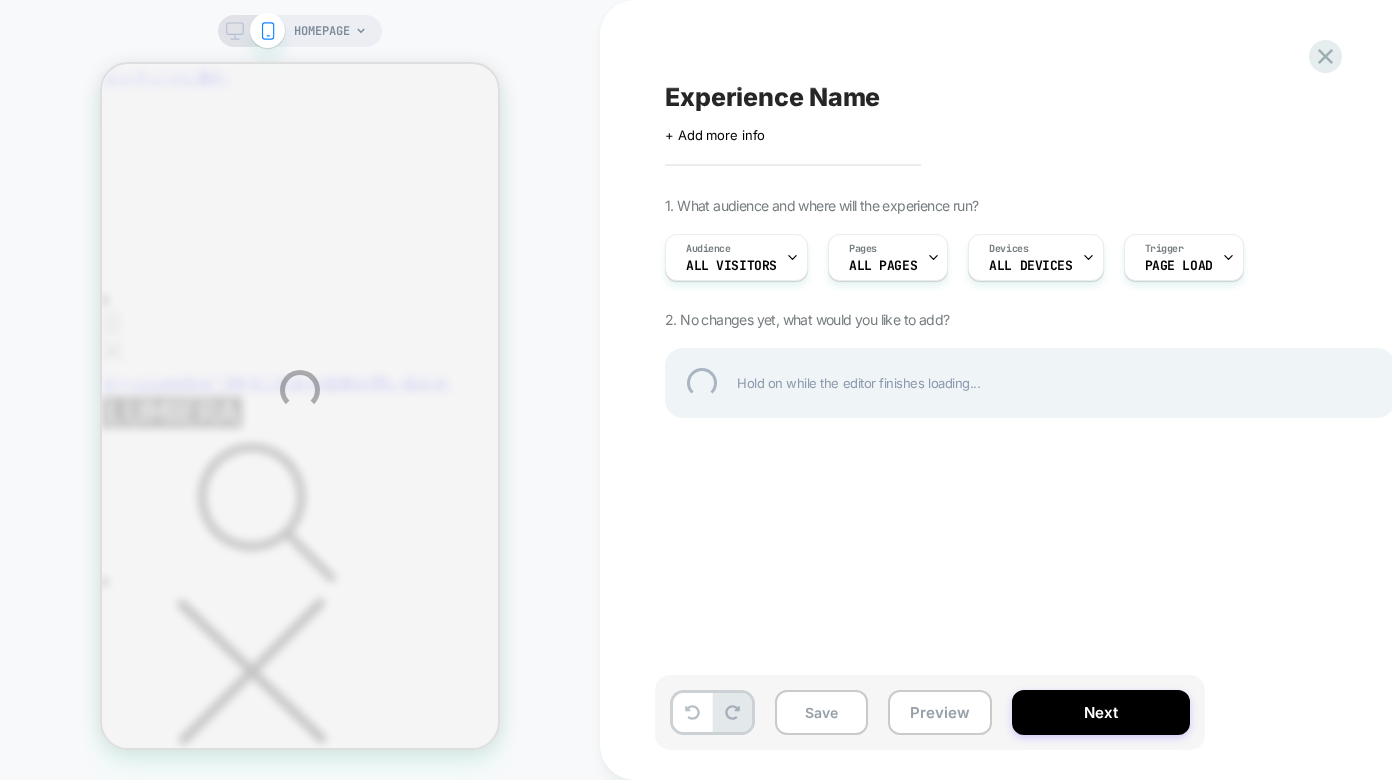 click on "HOMEPAGE Experience Name Click to edit experience details + Add more info 1. What audience and where will the experience run? Audience All Visitors Pages ALL PAGES Devices ALL DEVICES Trigger Page Load 2. No changes yet, what would you like to add? Hold on while the editor finishes loading... Save Preview Next" at bounding box center [696, 390] 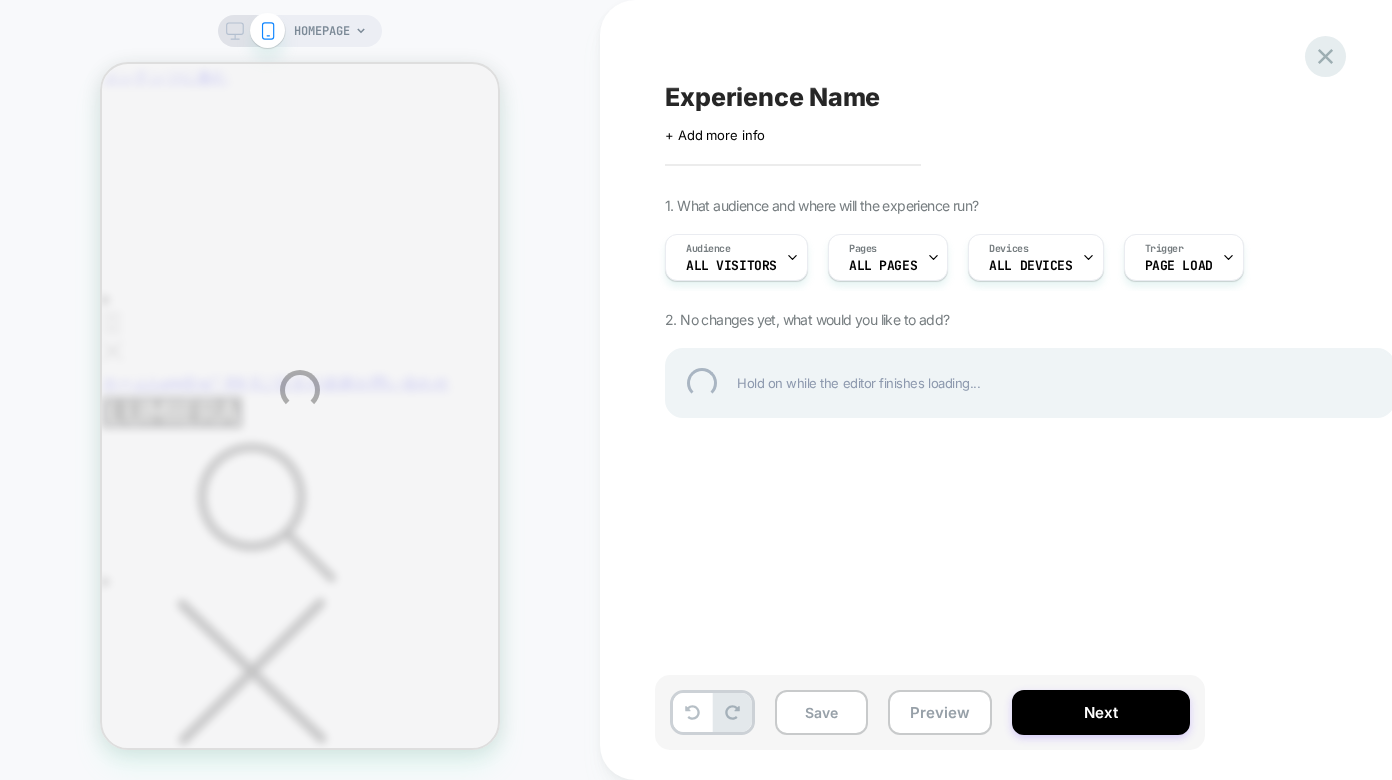 click at bounding box center (1325, 56) 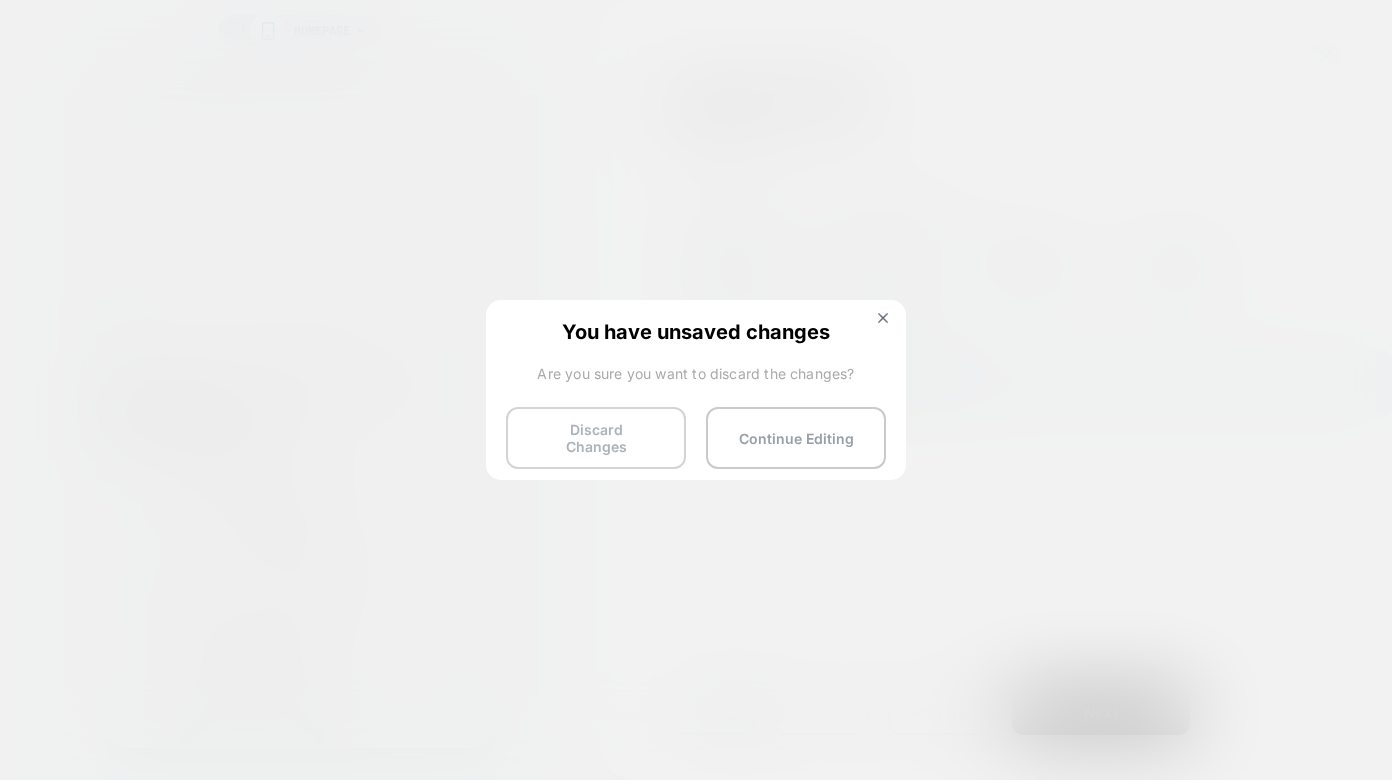 click on "Discard Changes" at bounding box center [596, 438] 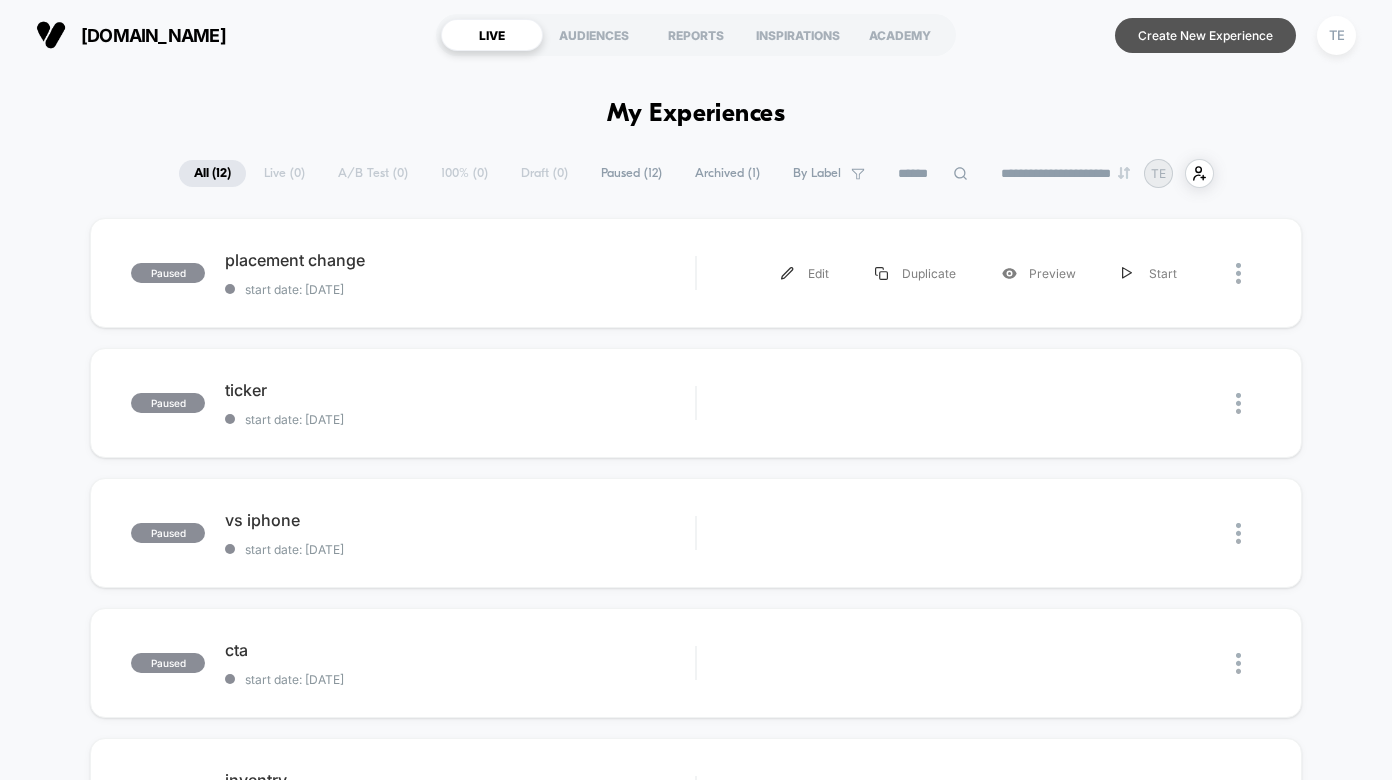scroll, scrollTop: 0, scrollLeft: 0, axis: both 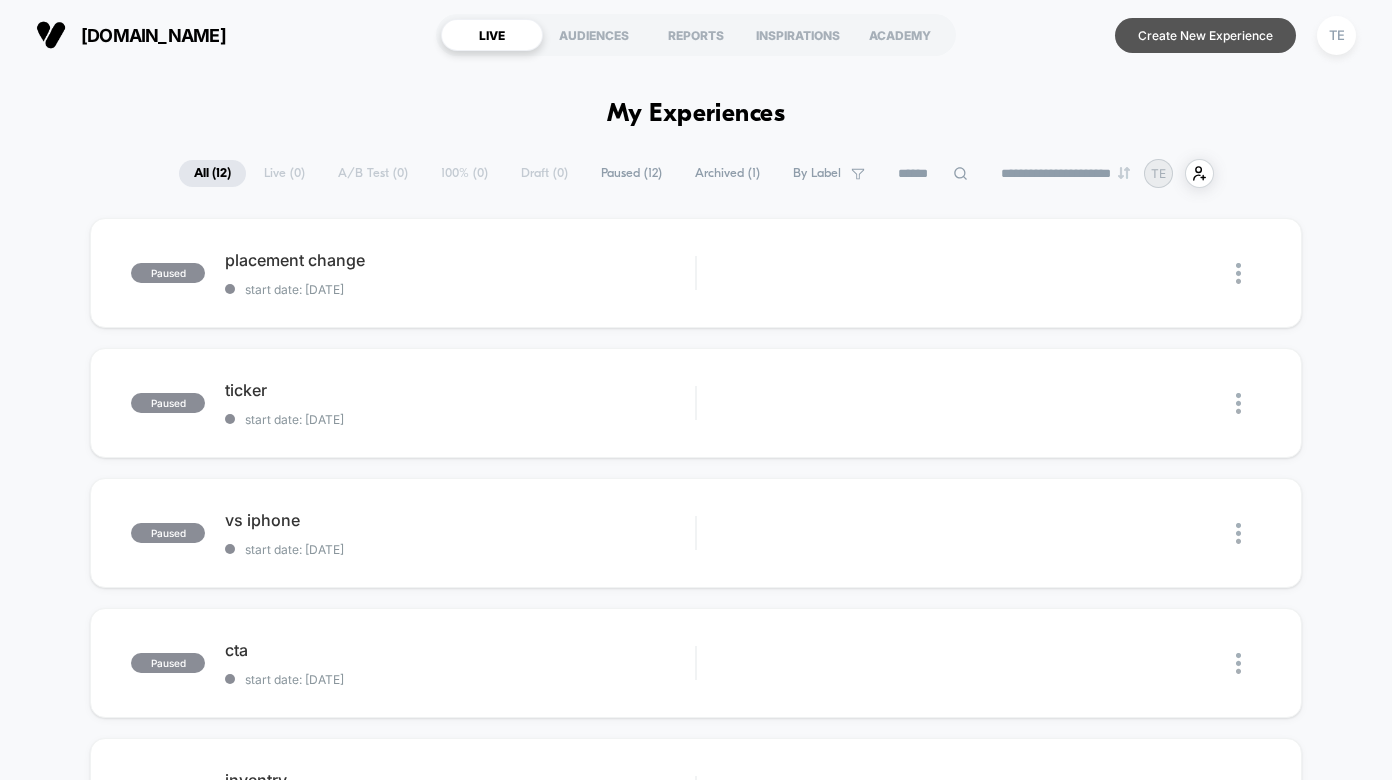 click on "Create New Experience" at bounding box center [1205, 35] 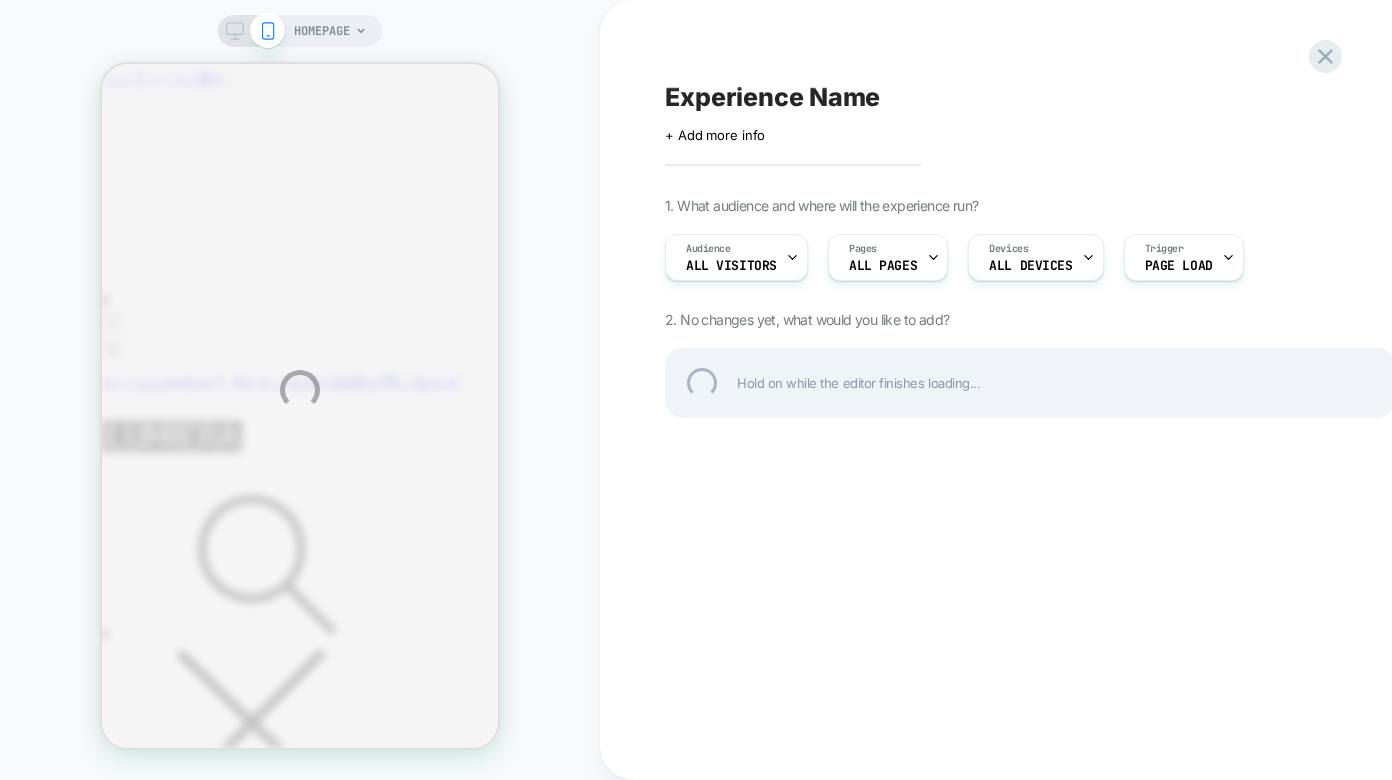 scroll, scrollTop: 0, scrollLeft: 0, axis: both 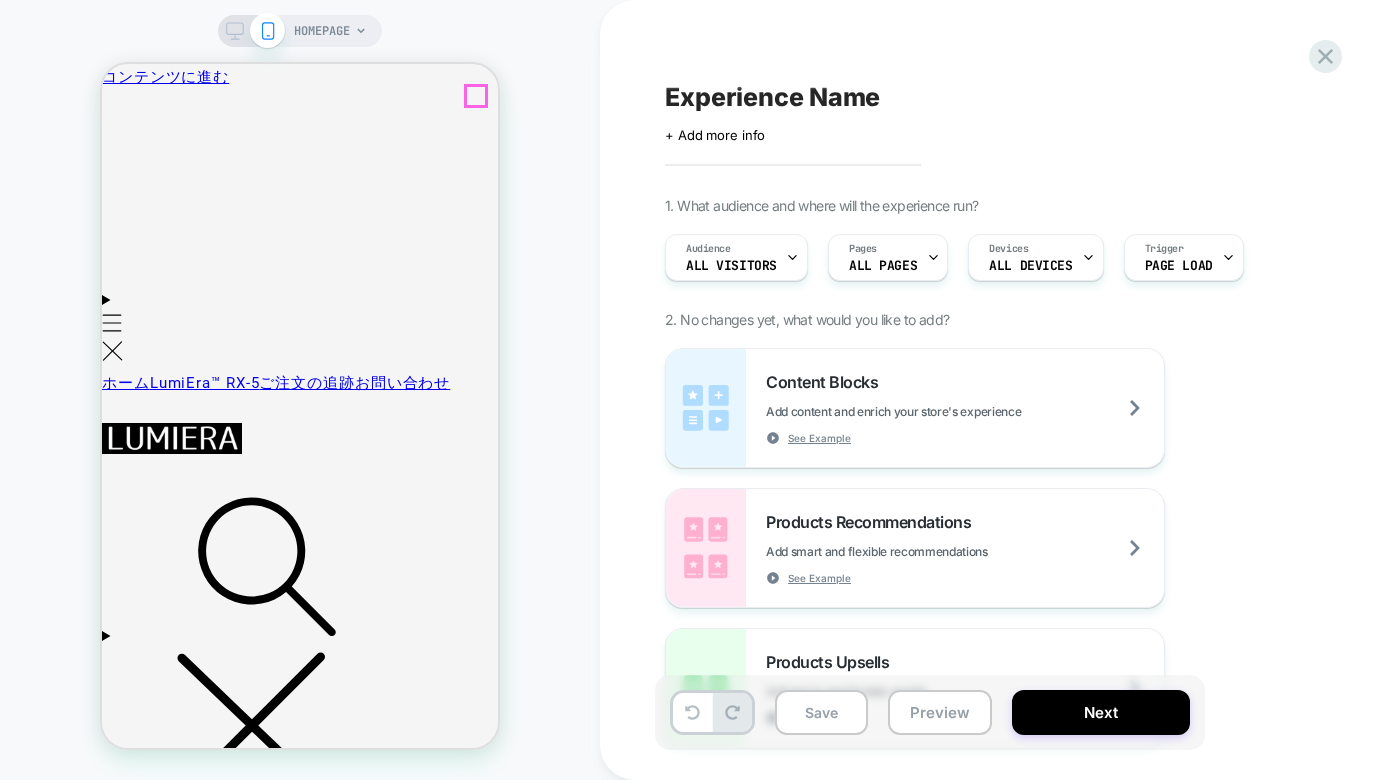 click 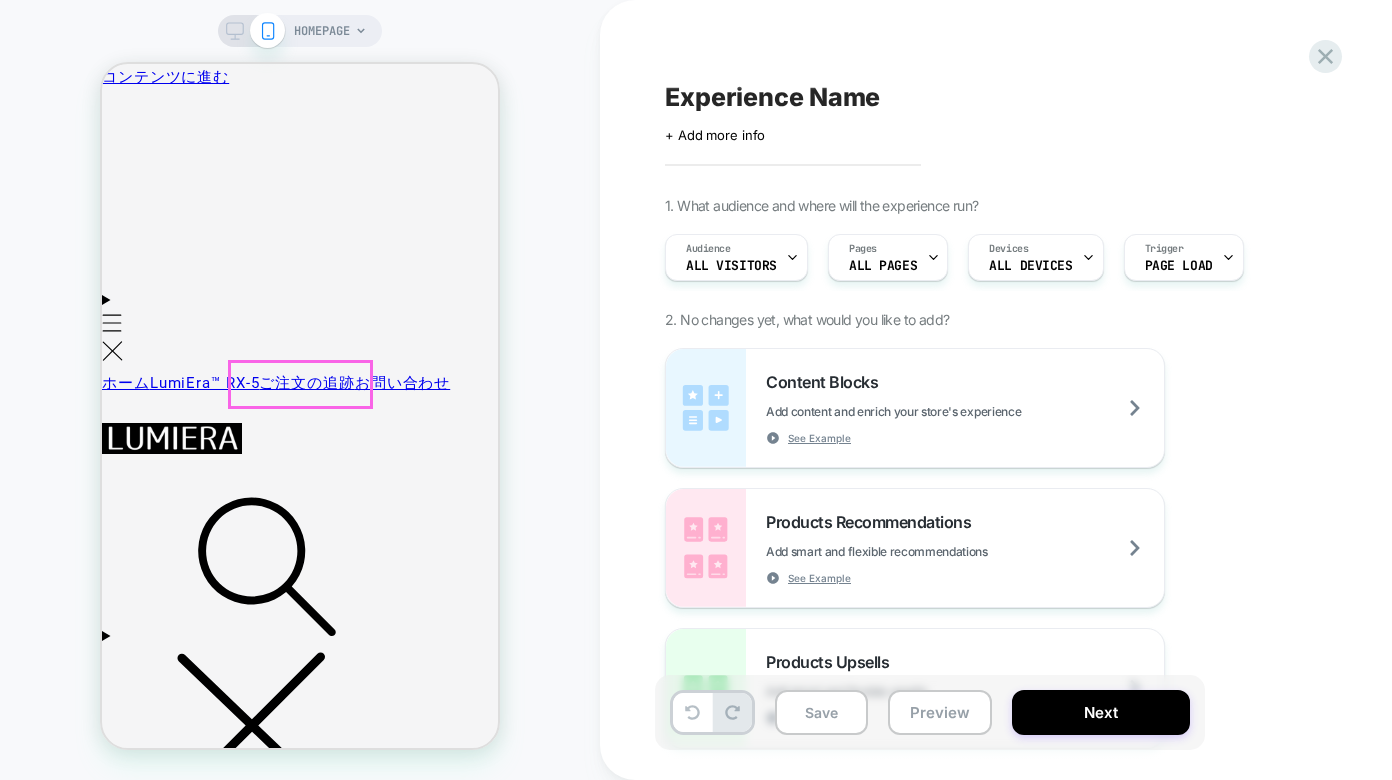 click on "詳細を見る" at bounding box center [142, 5095] 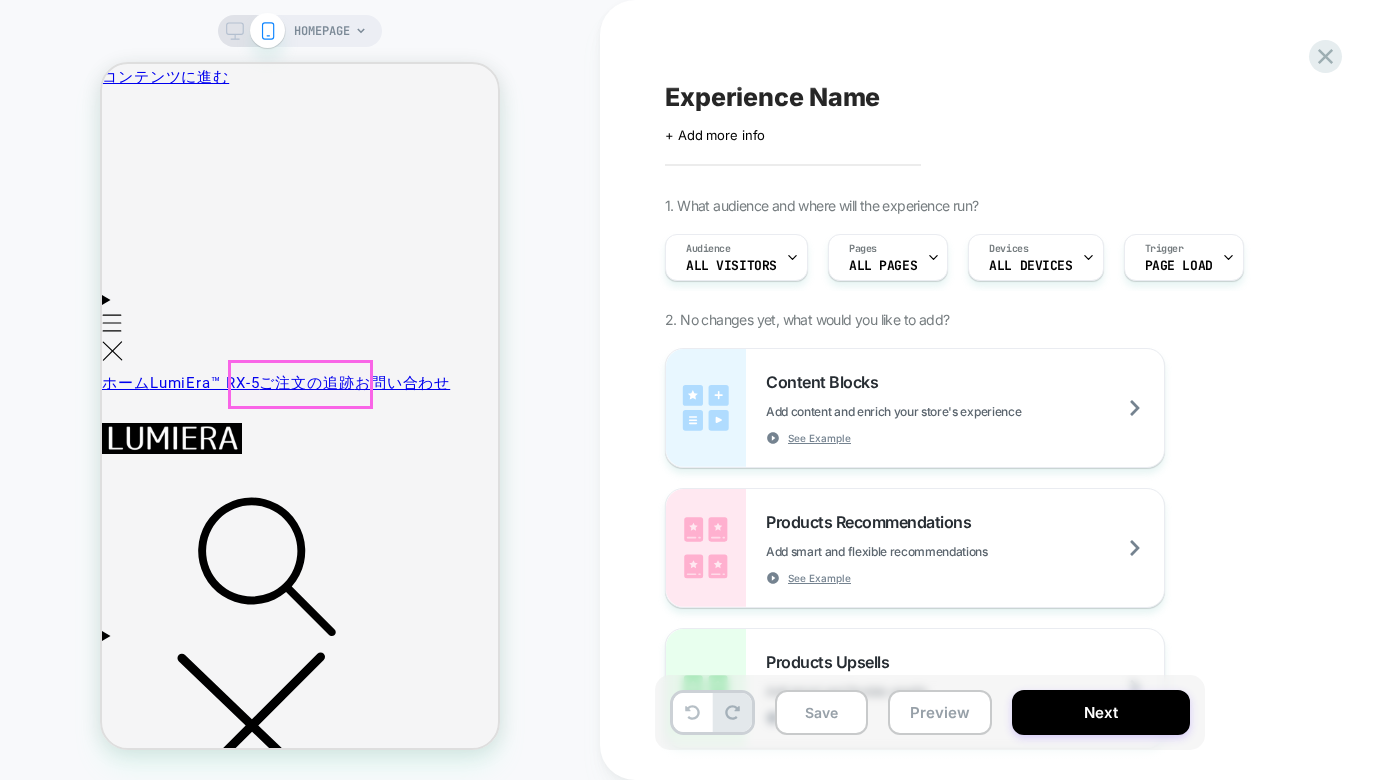 click on "詳細を見る" at bounding box center [142, 5095] 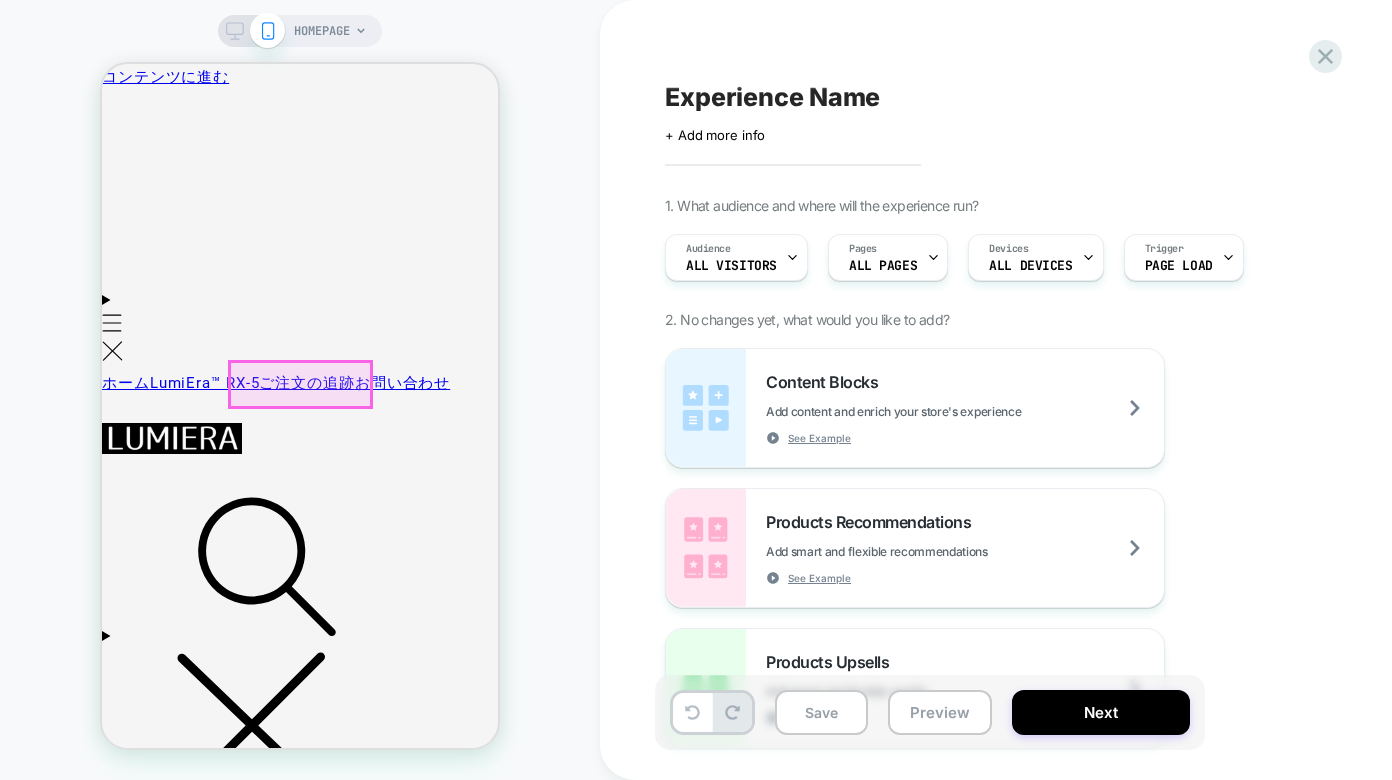 click on "詳細を見る" at bounding box center (142, 5095) 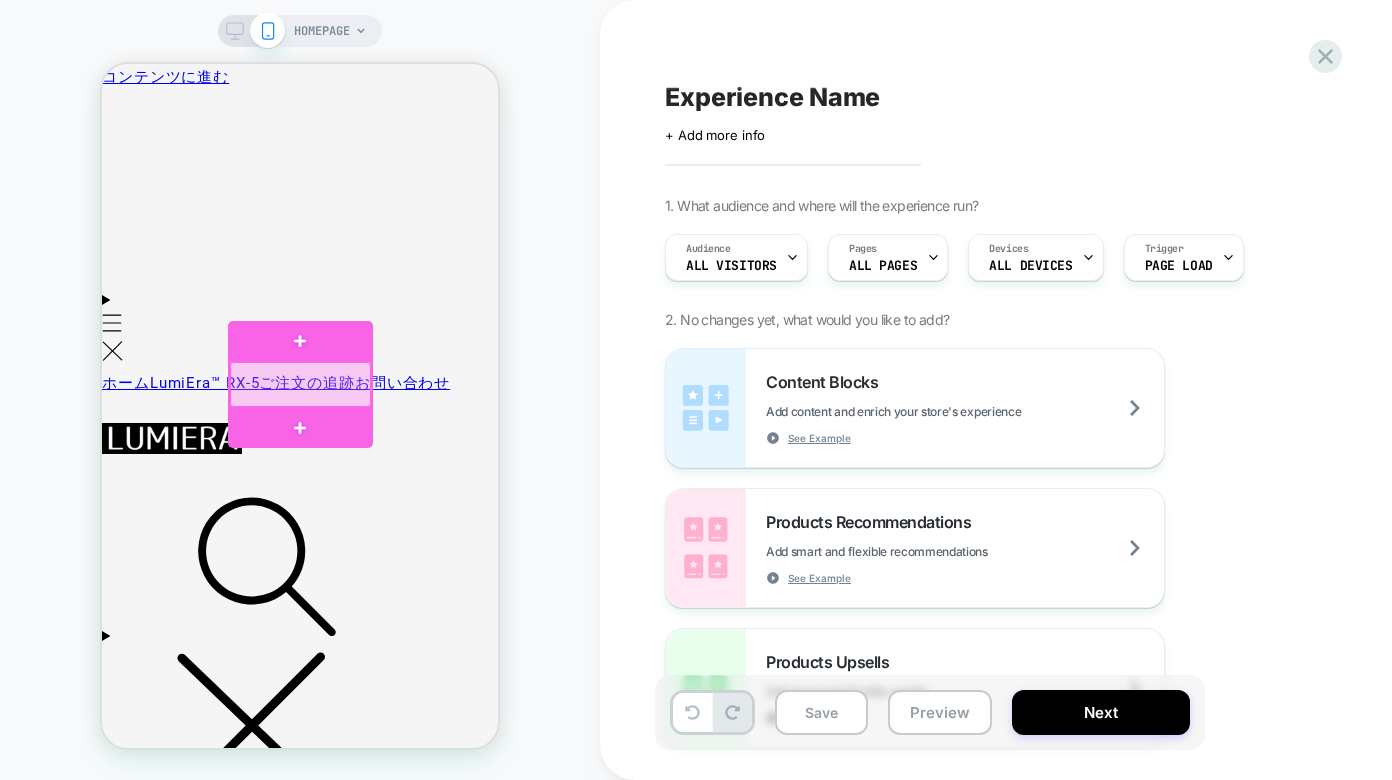 click at bounding box center [300, 384] 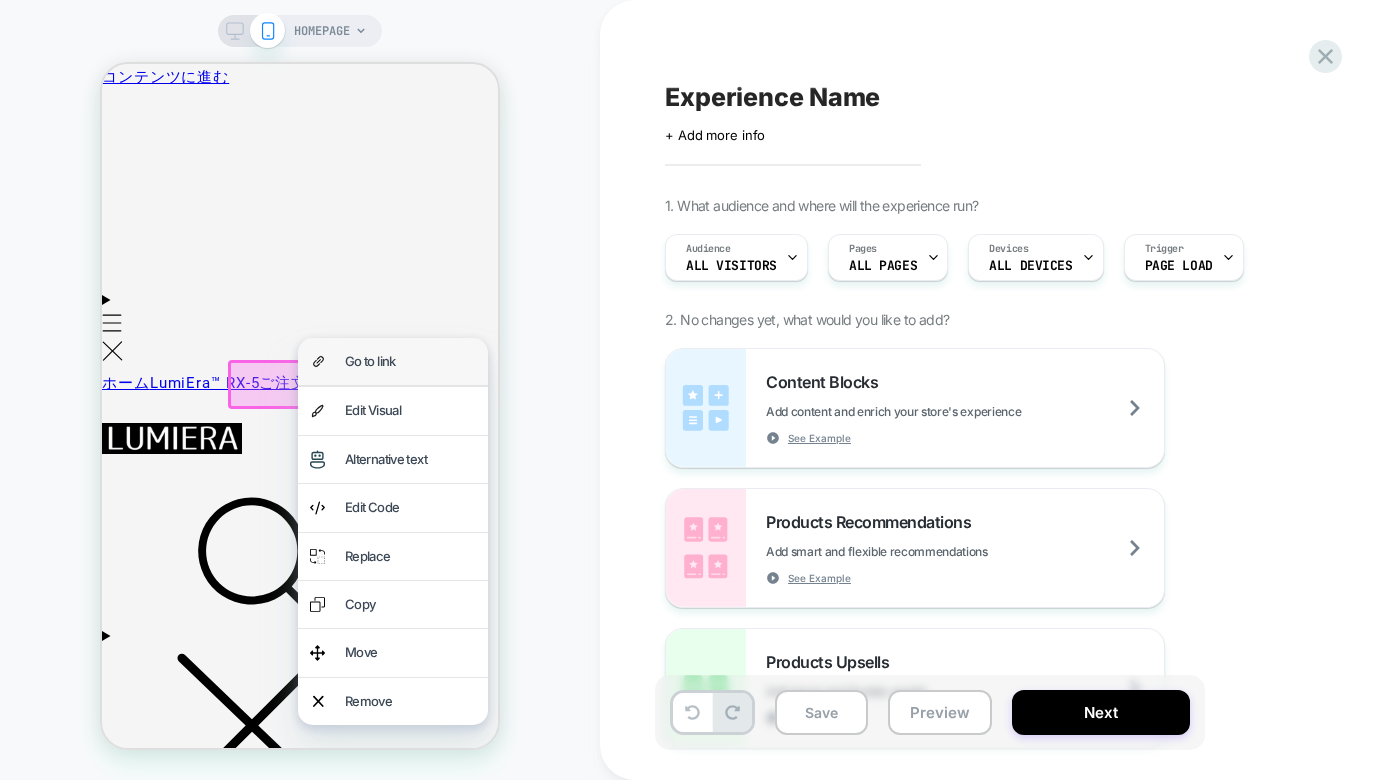 click on "Go to link" at bounding box center (393, 361) 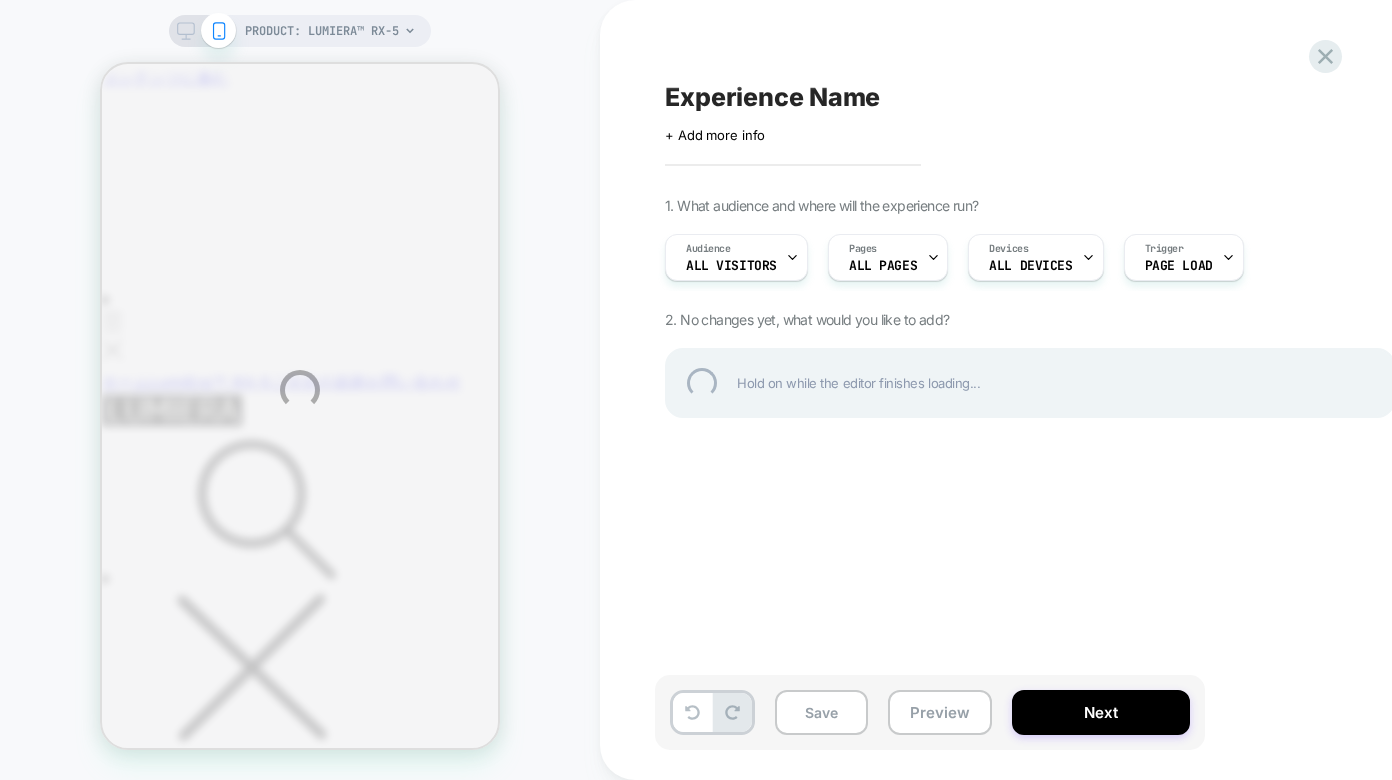 scroll, scrollTop: 0, scrollLeft: 0, axis: both 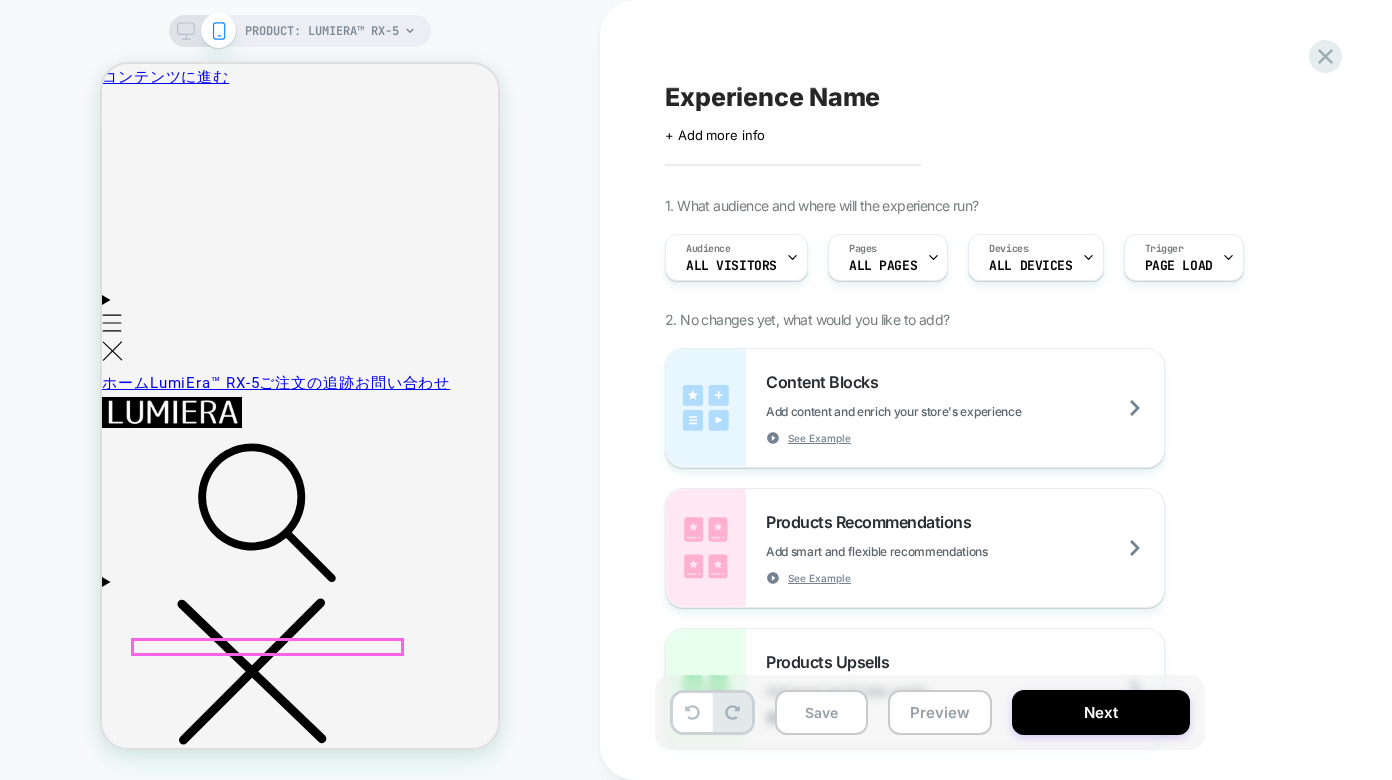 click on "[DATE]点以上購入されました" at bounding box center [294, 14556] 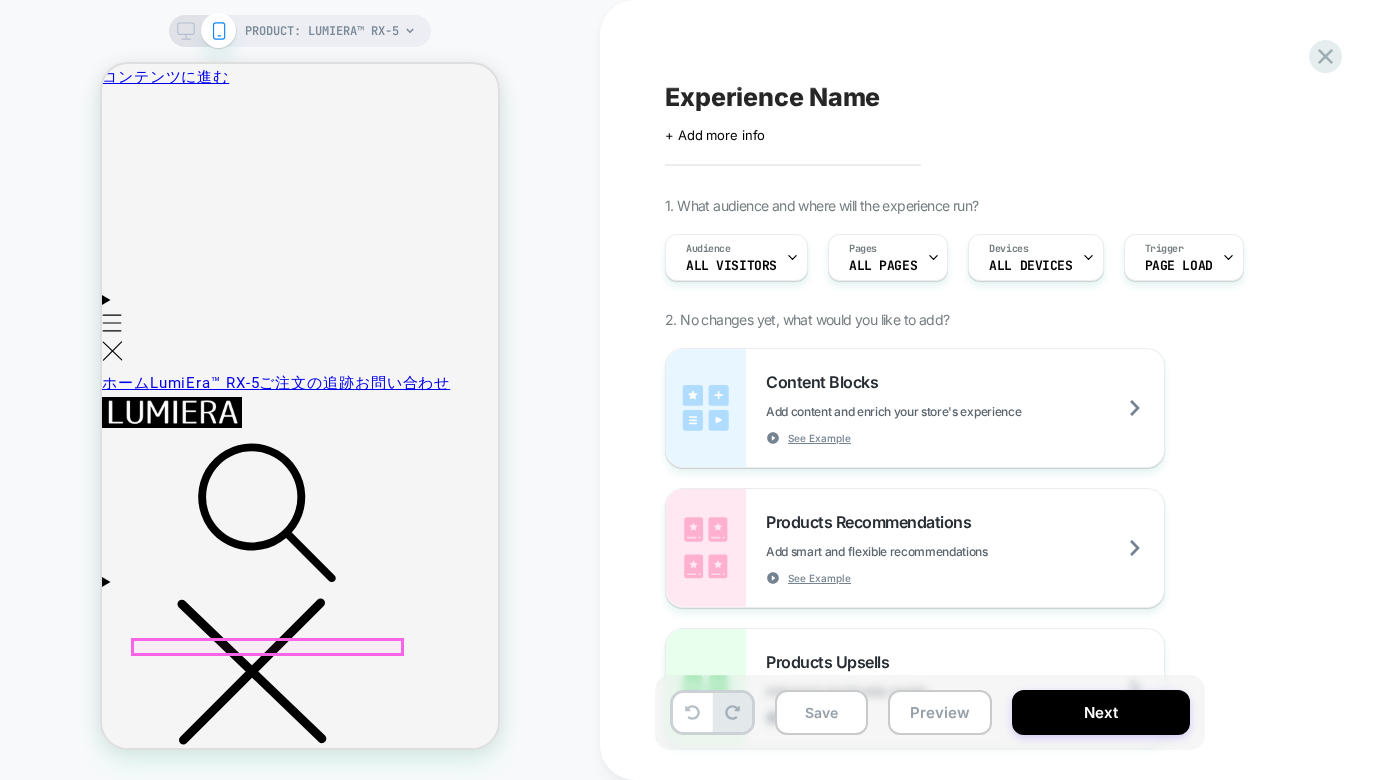 click on "[DATE]点以上購入されました" at bounding box center (294, 14556) 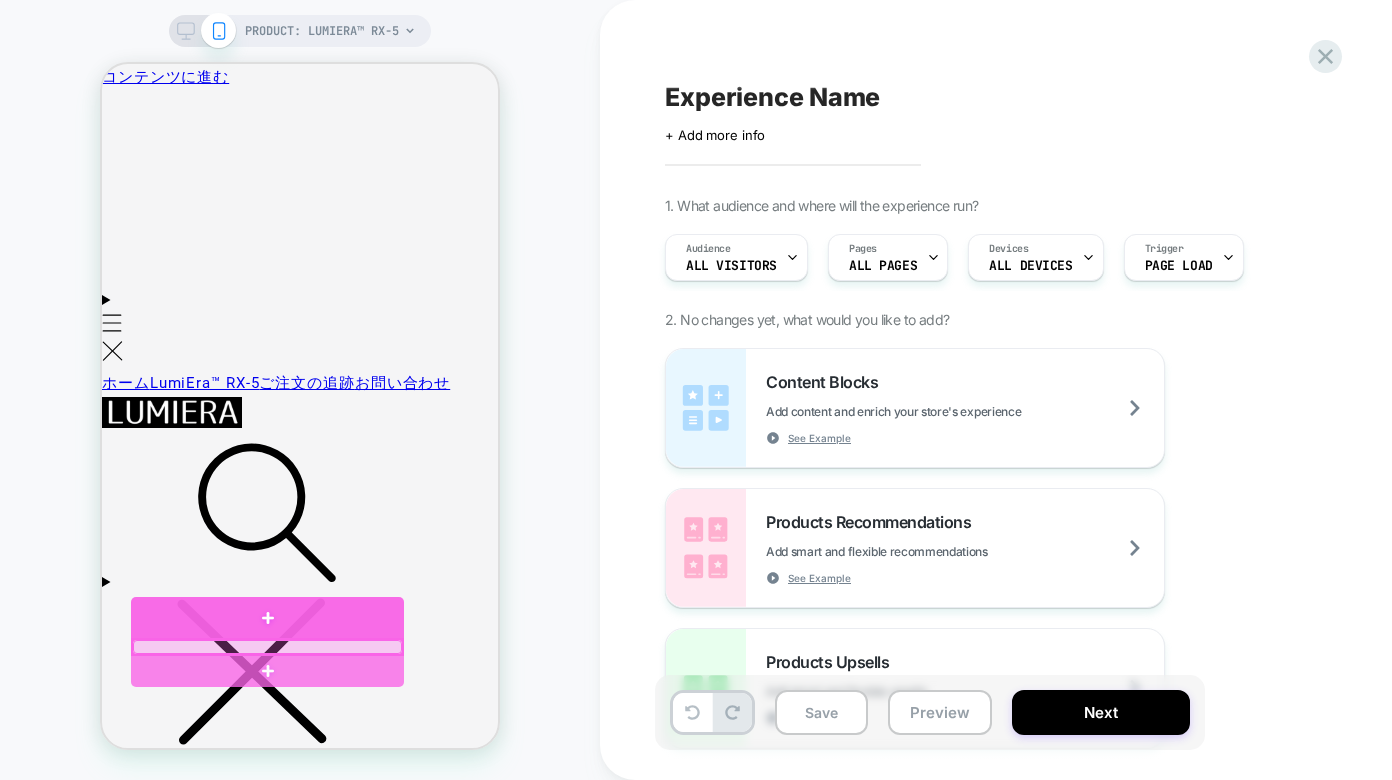 click at bounding box center (267, 647) 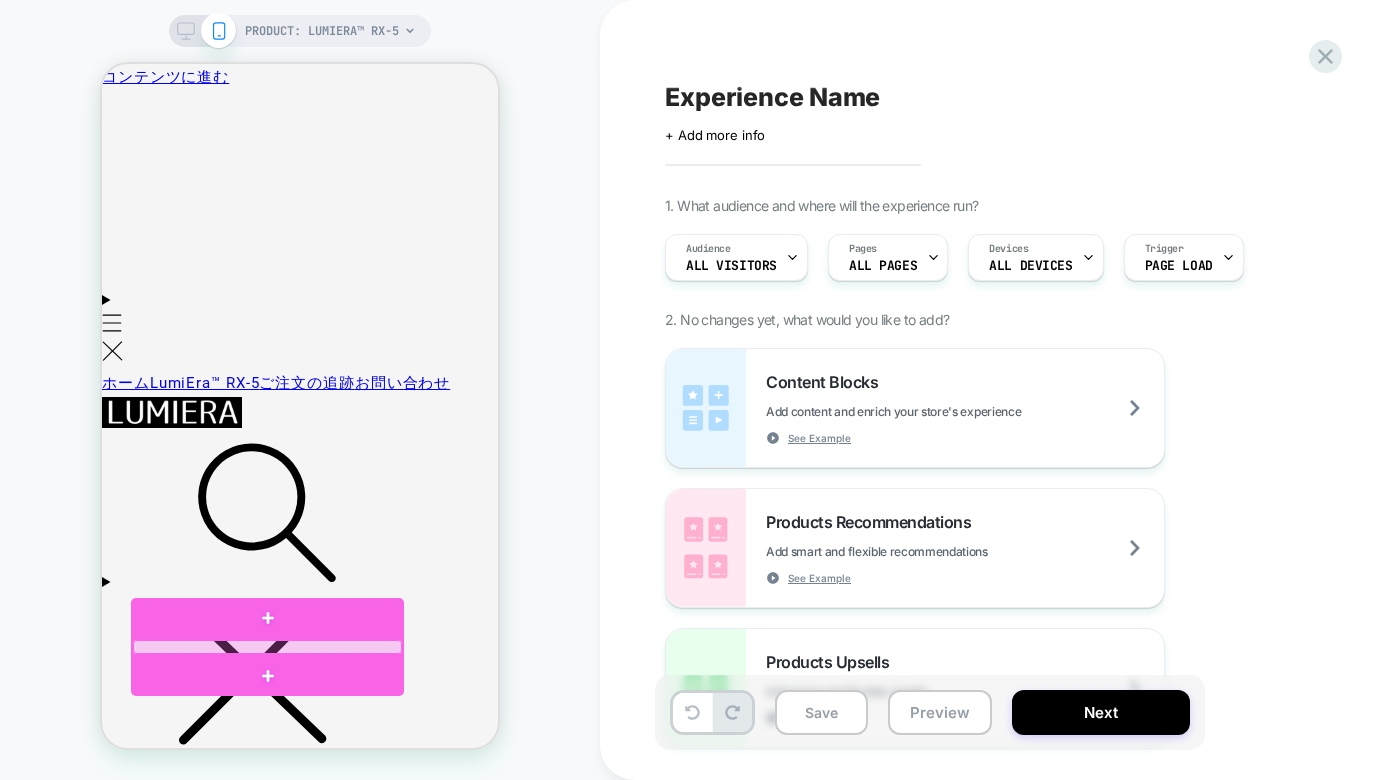 click at bounding box center (267, 647) 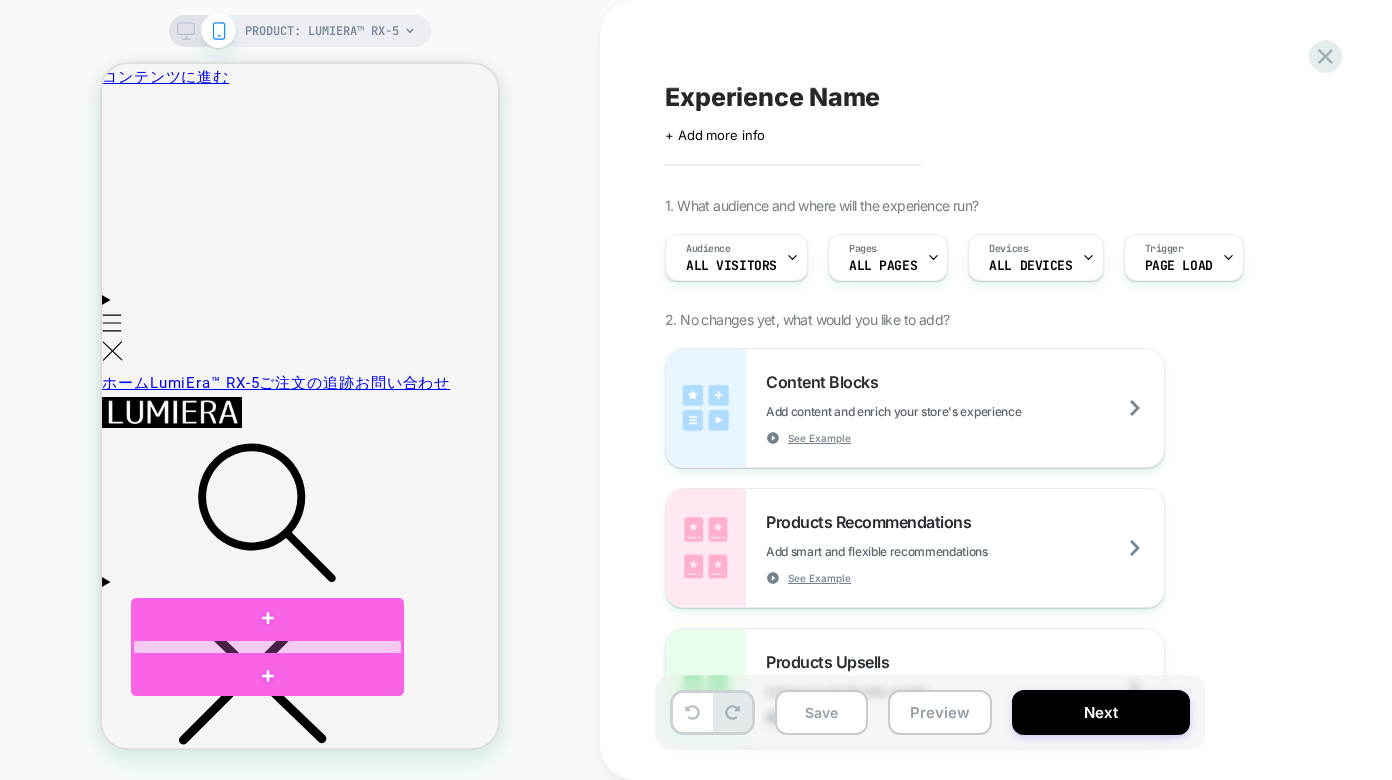 click at bounding box center [267, 647] 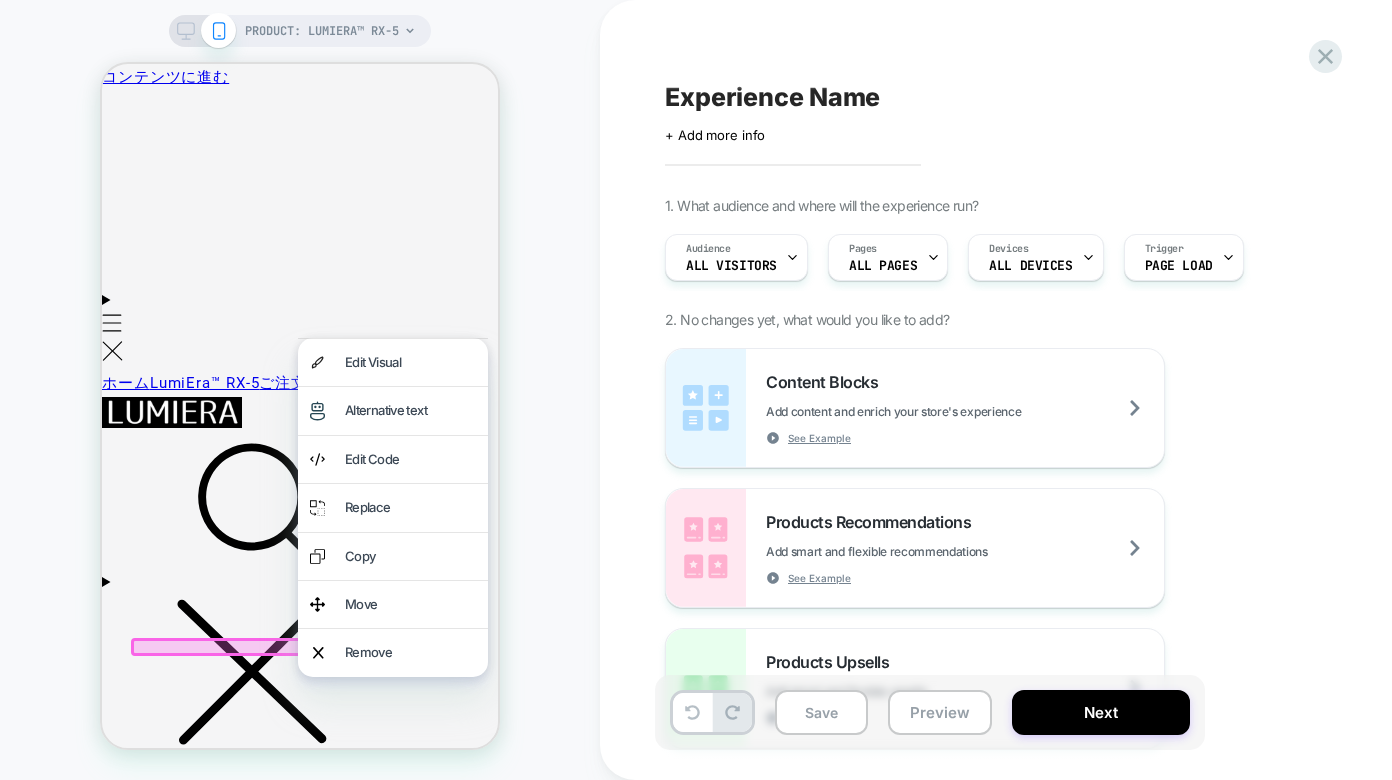 click on "Remove" at bounding box center [410, 652] 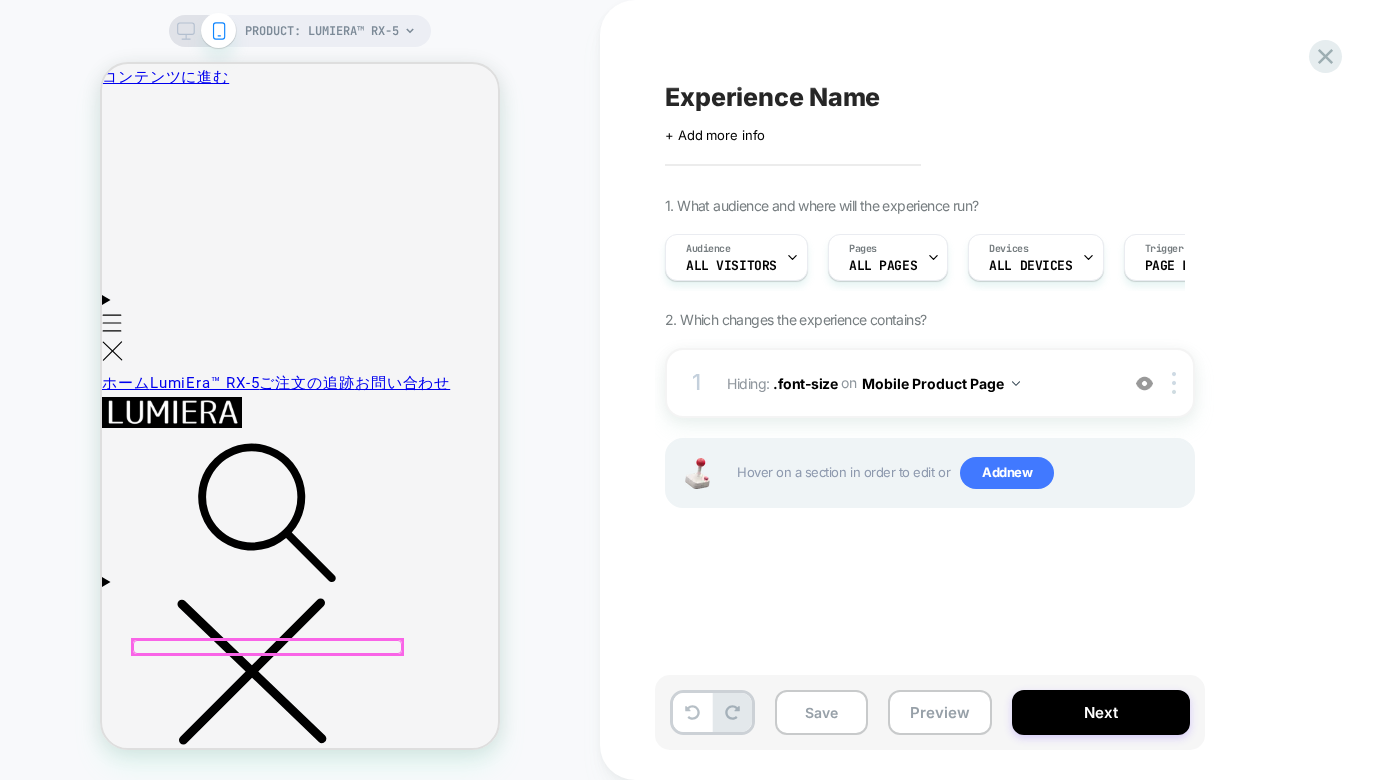 click at bounding box center [267, 647] 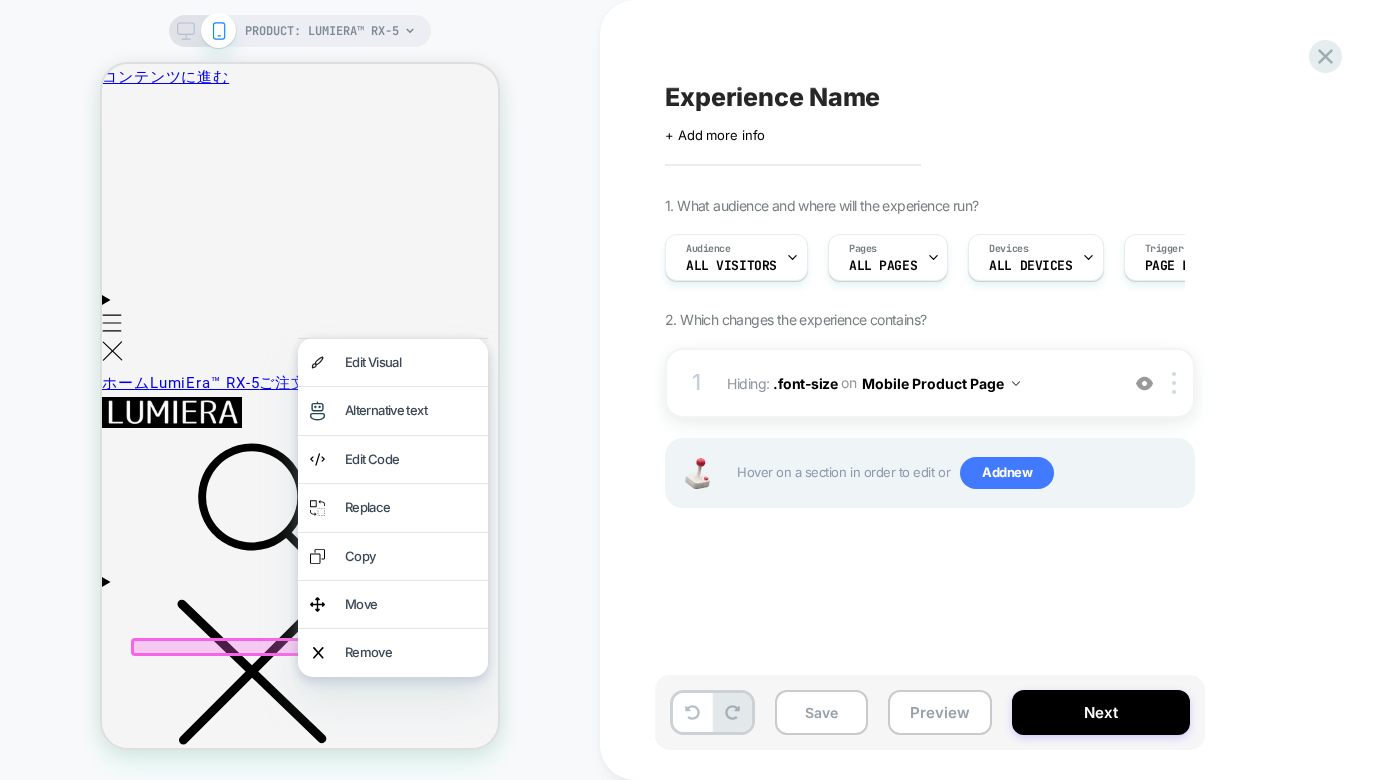 click on "Remove" at bounding box center [410, 652] 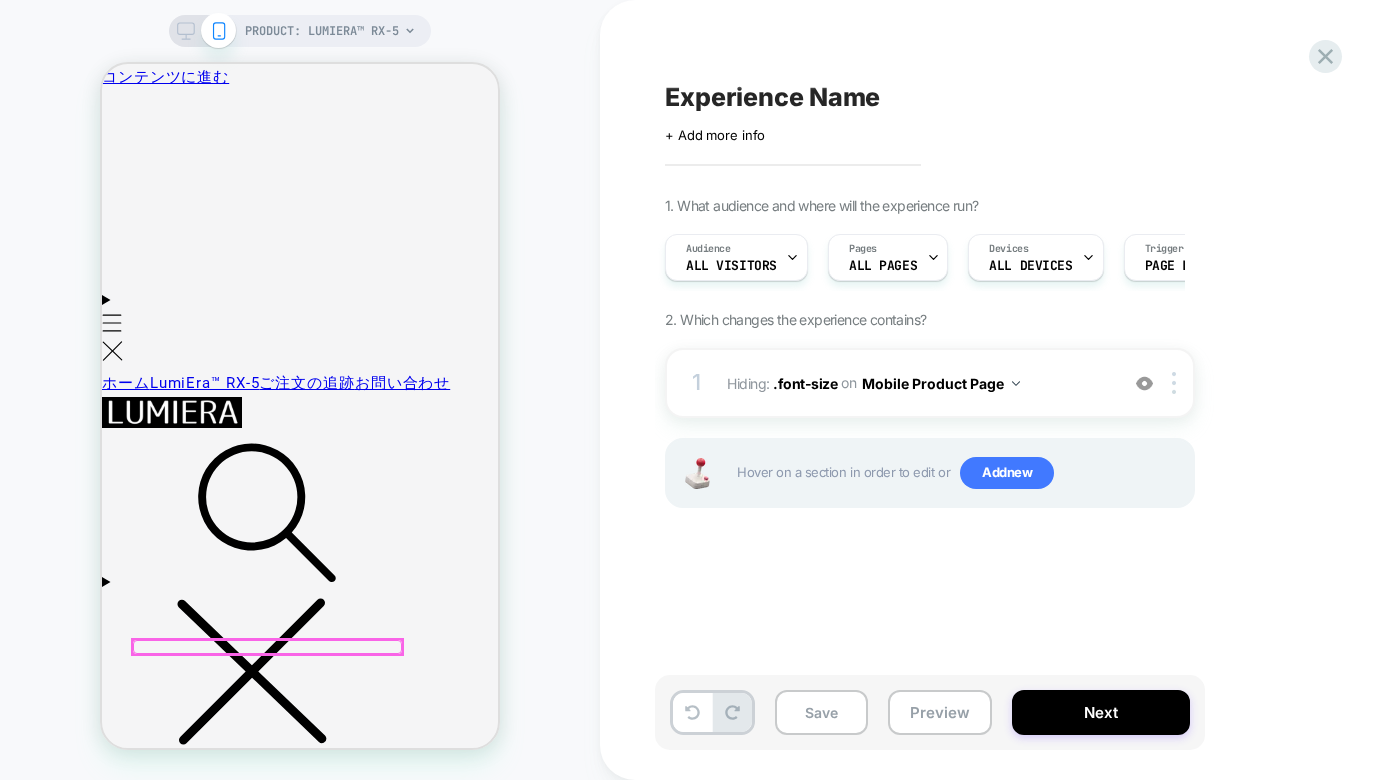 click at bounding box center [267, 647] 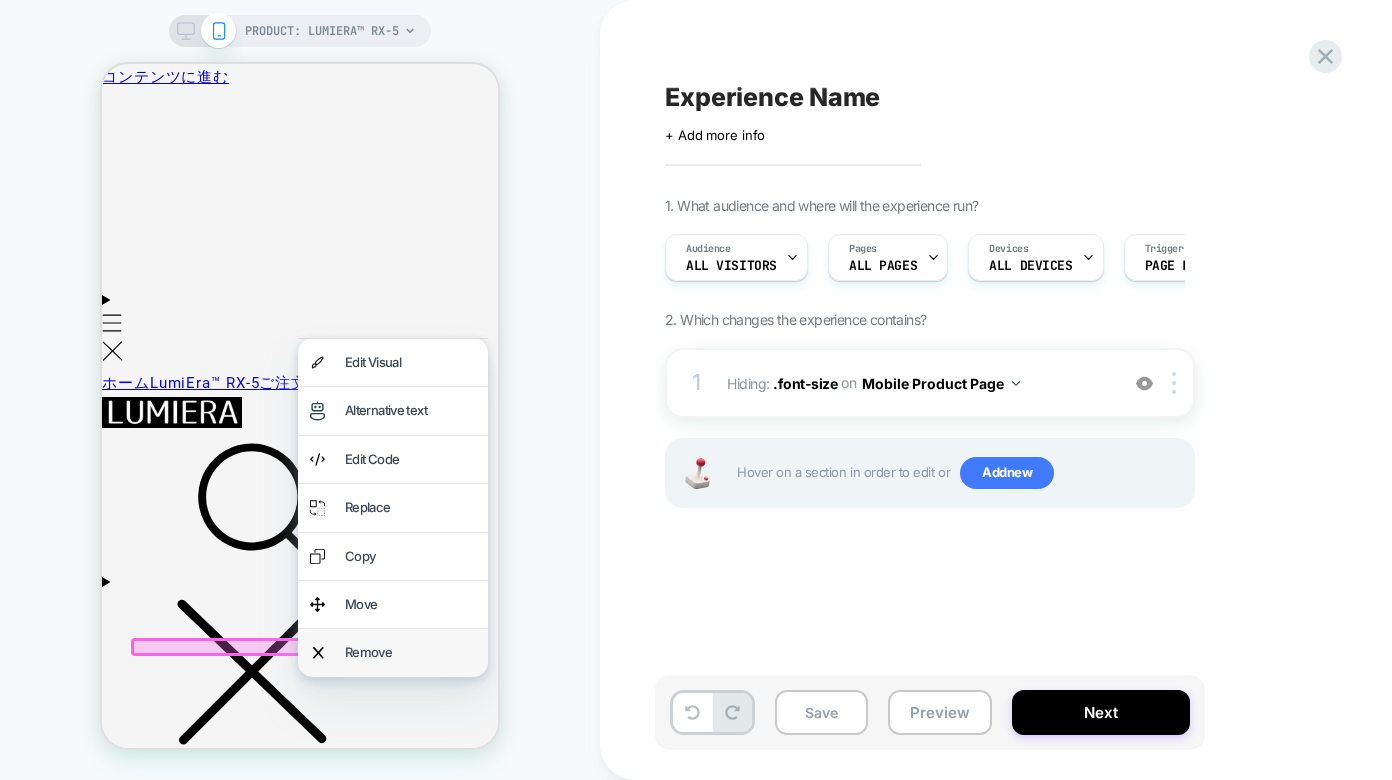 click on "Remove" at bounding box center (410, 652) 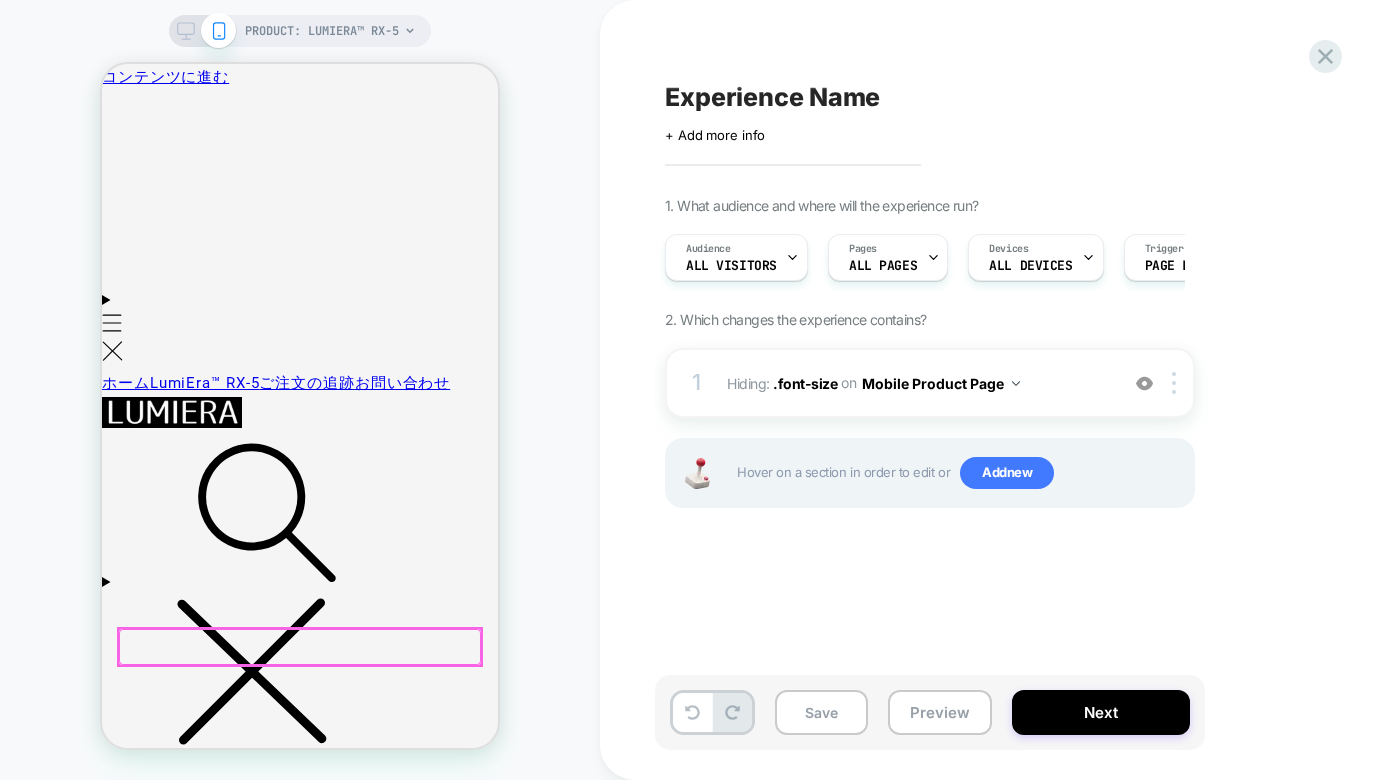 click at bounding box center [300, 647] 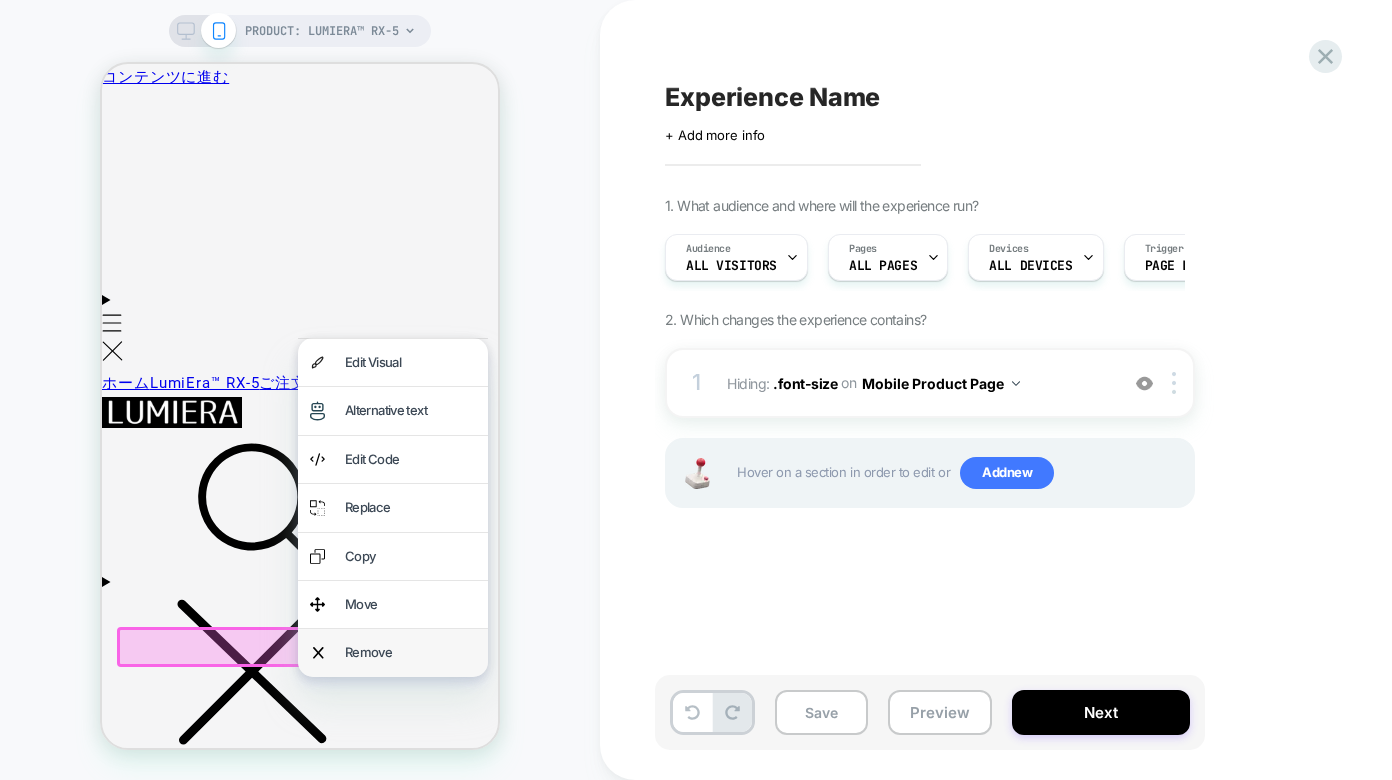 click on "Remove" at bounding box center (410, 652) 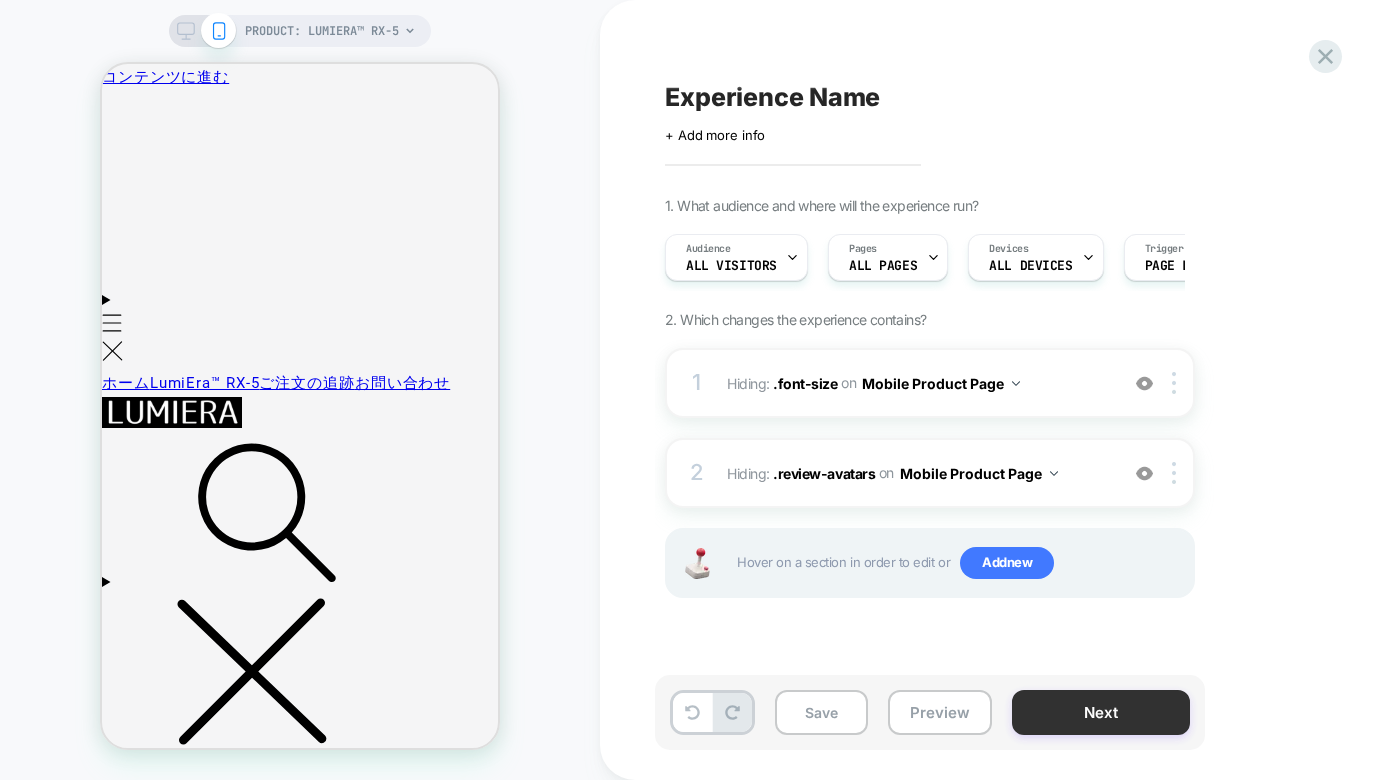 click on "Next" at bounding box center (1101, 712) 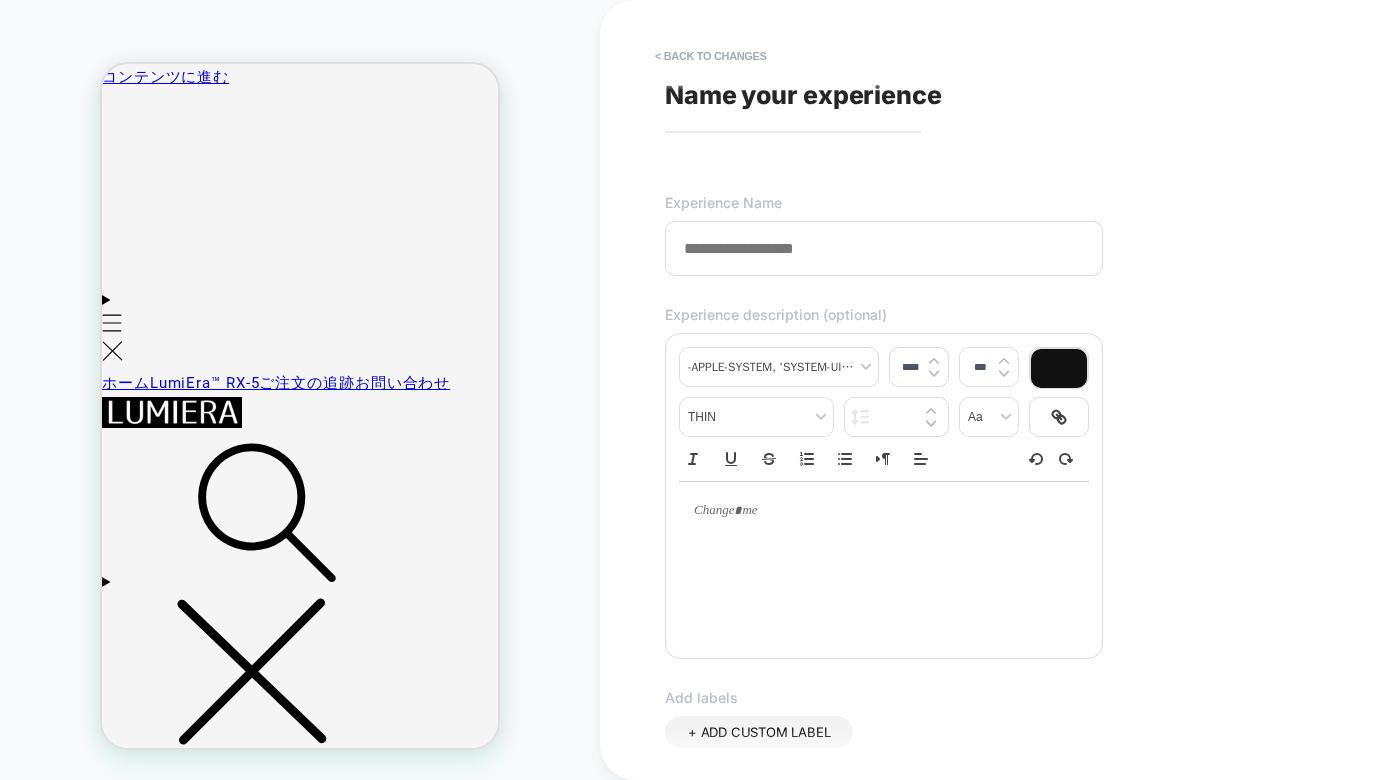 click at bounding box center (884, 248) 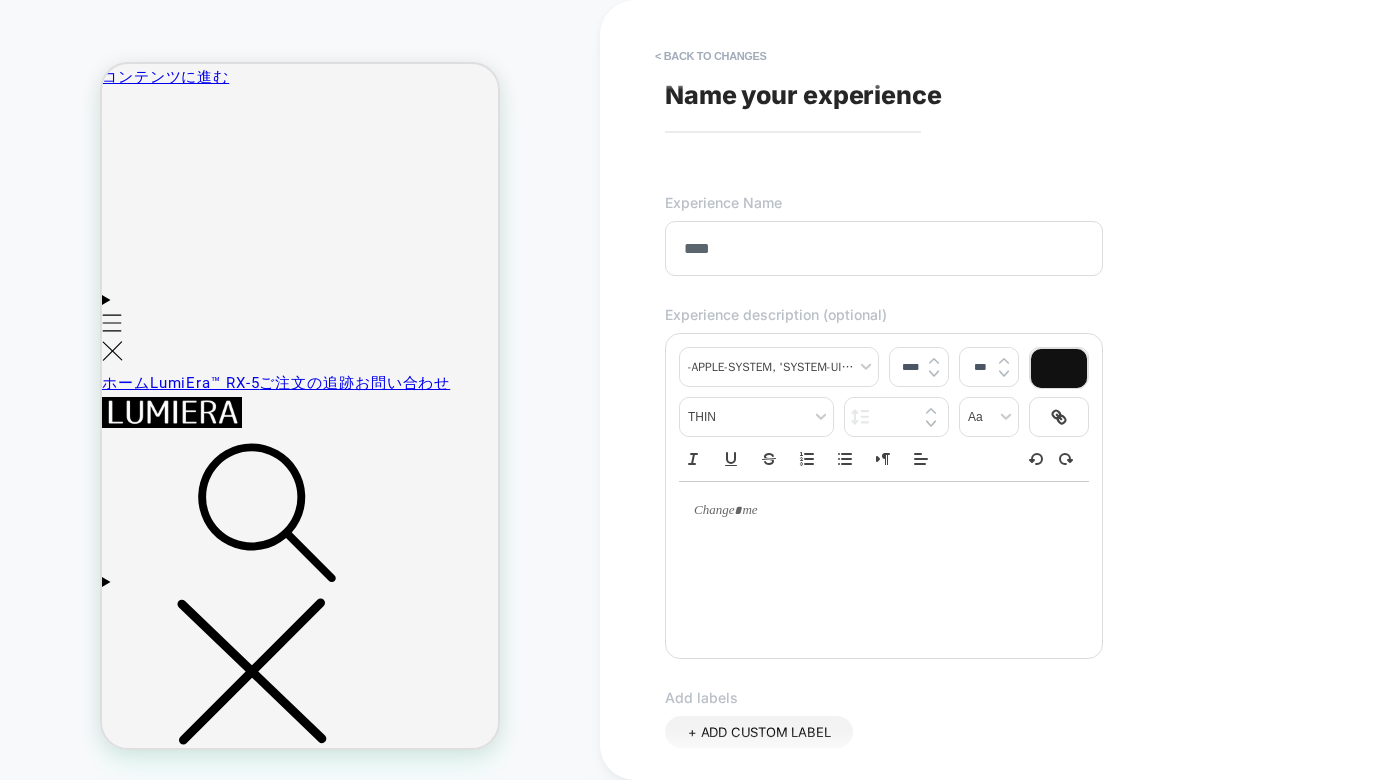 scroll, scrollTop: 494, scrollLeft: 0, axis: vertical 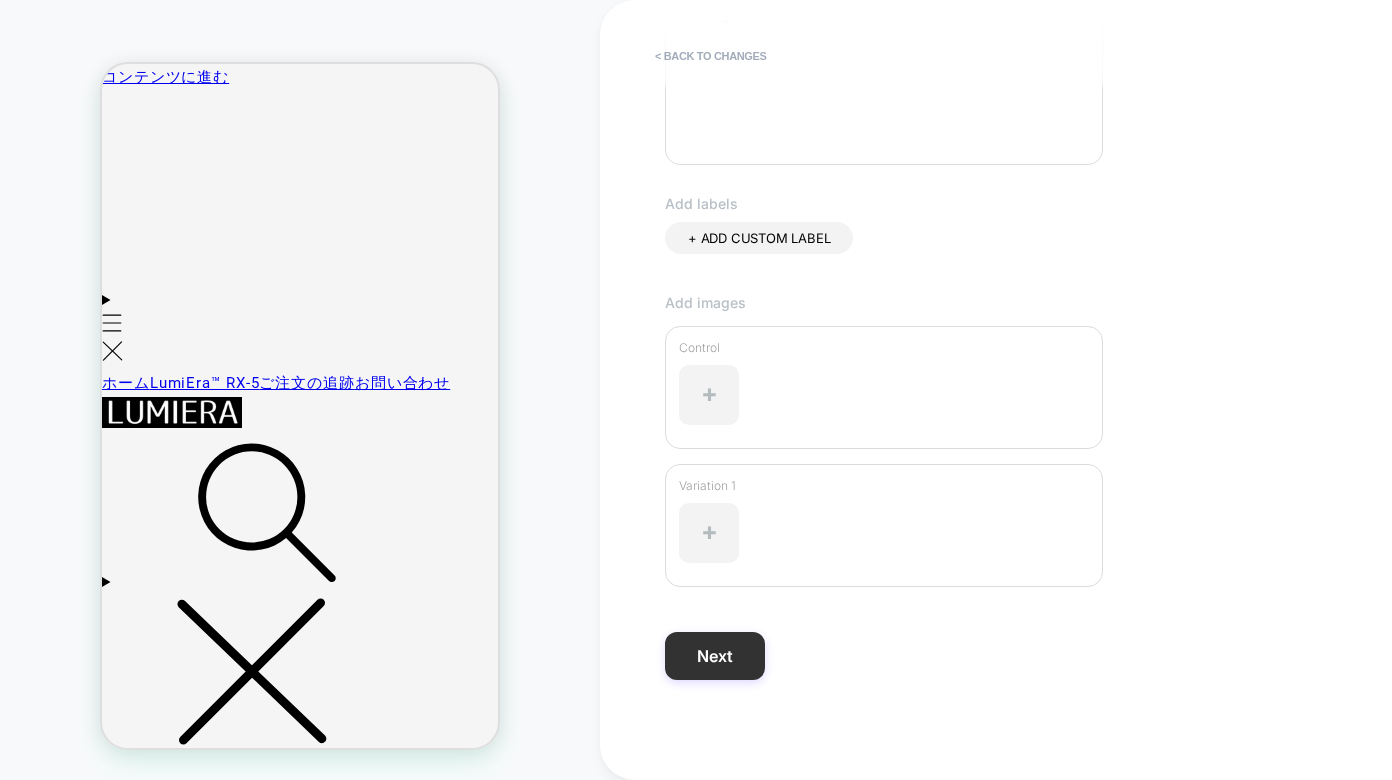 type on "****" 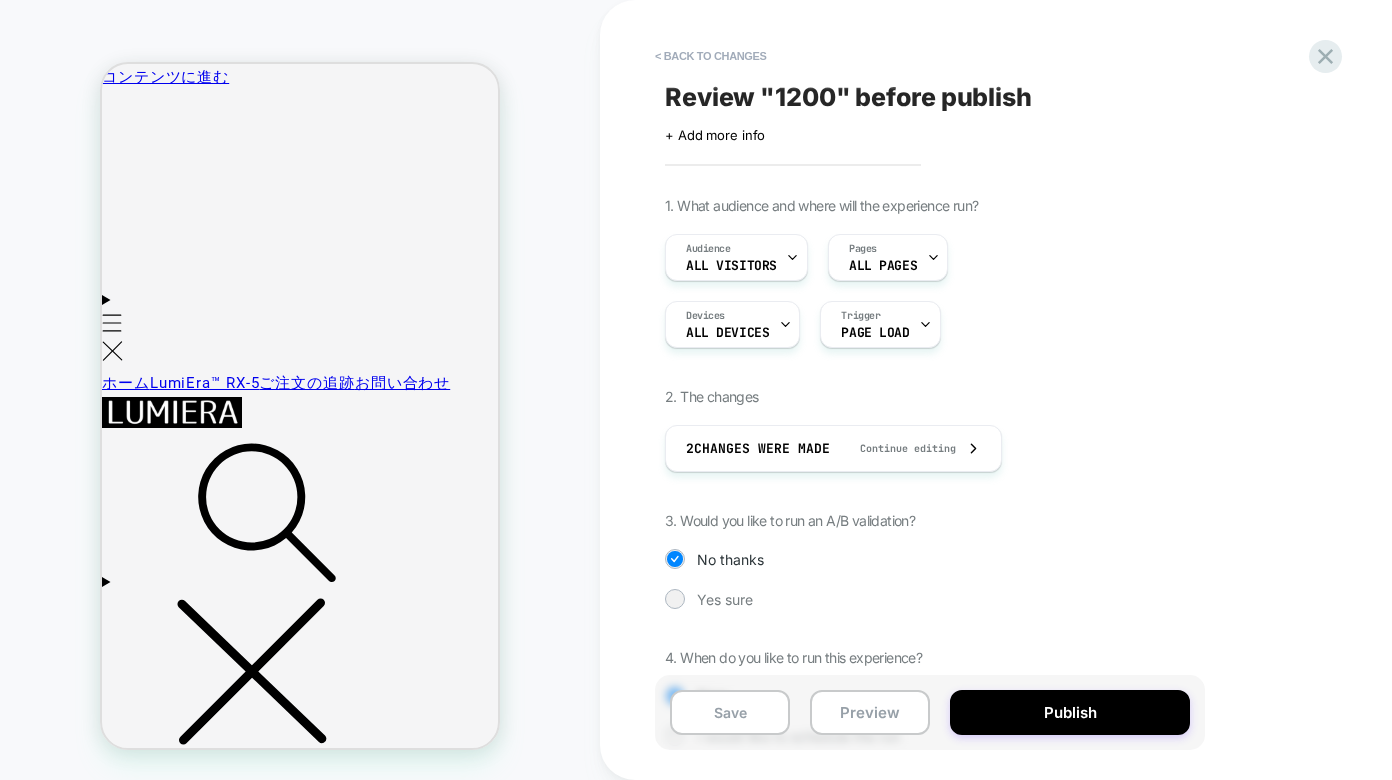 click on "1. What audience and where will the experience run? Audience All Visitors Pages ALL PAGES Devices ALL DEVICES Trigger Page Load 2. The changes 2  Changes were made Continue editing 3. Would you like to run an A/B validation? No thanks Yes sure 4. When do you like to run this experience? Now I would like to schedule the run" at bounding box center (1030, 486) 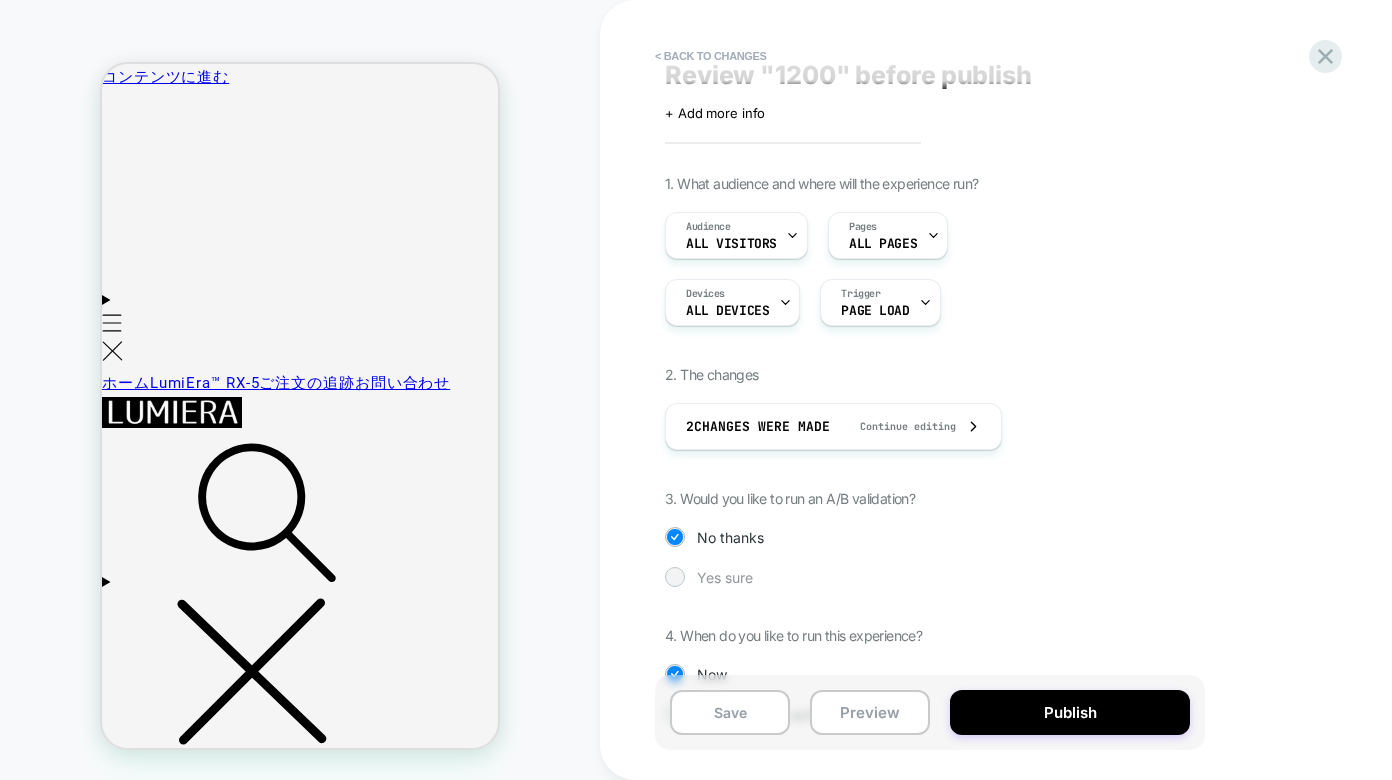click on "Yes sure" at bounding box center [725, 577] 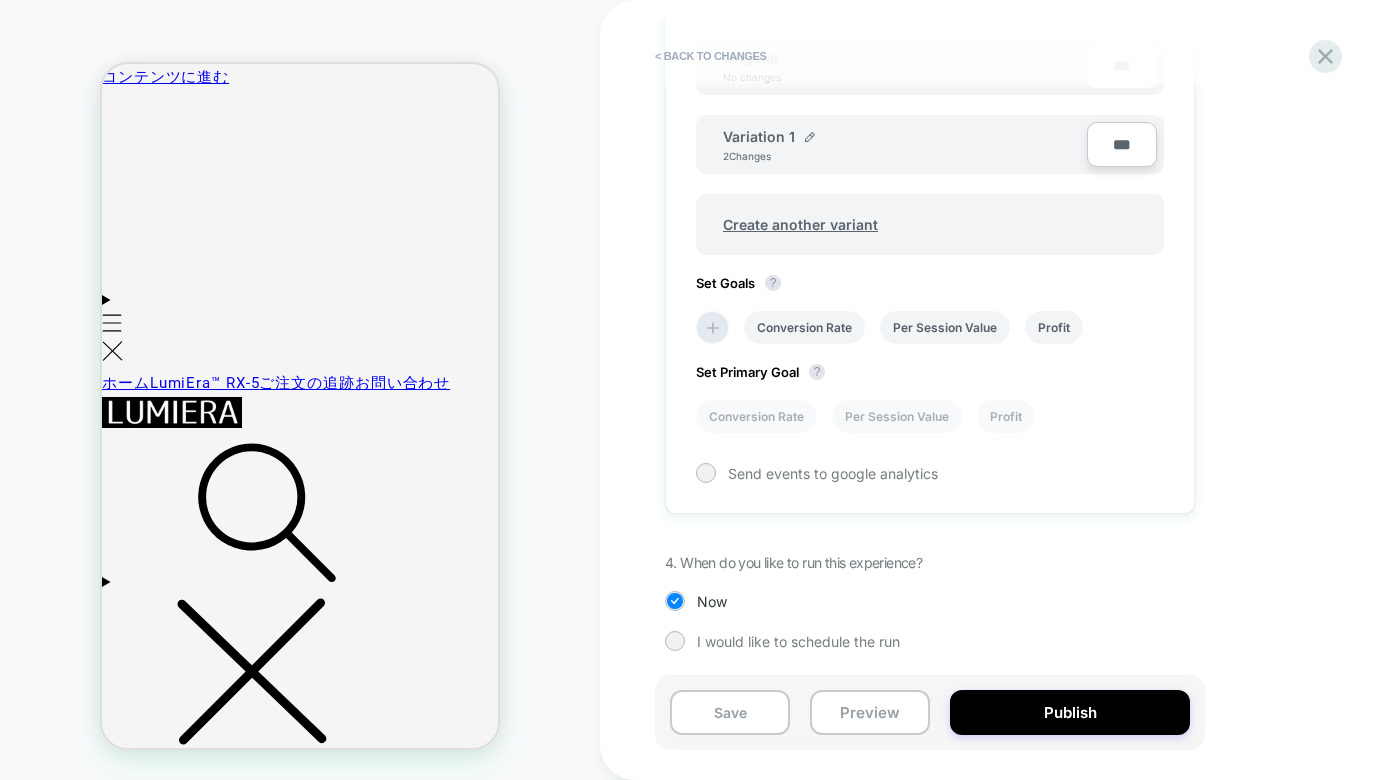 scroll, scrollTop: 661, scrollLeft: 0, axis: vertical 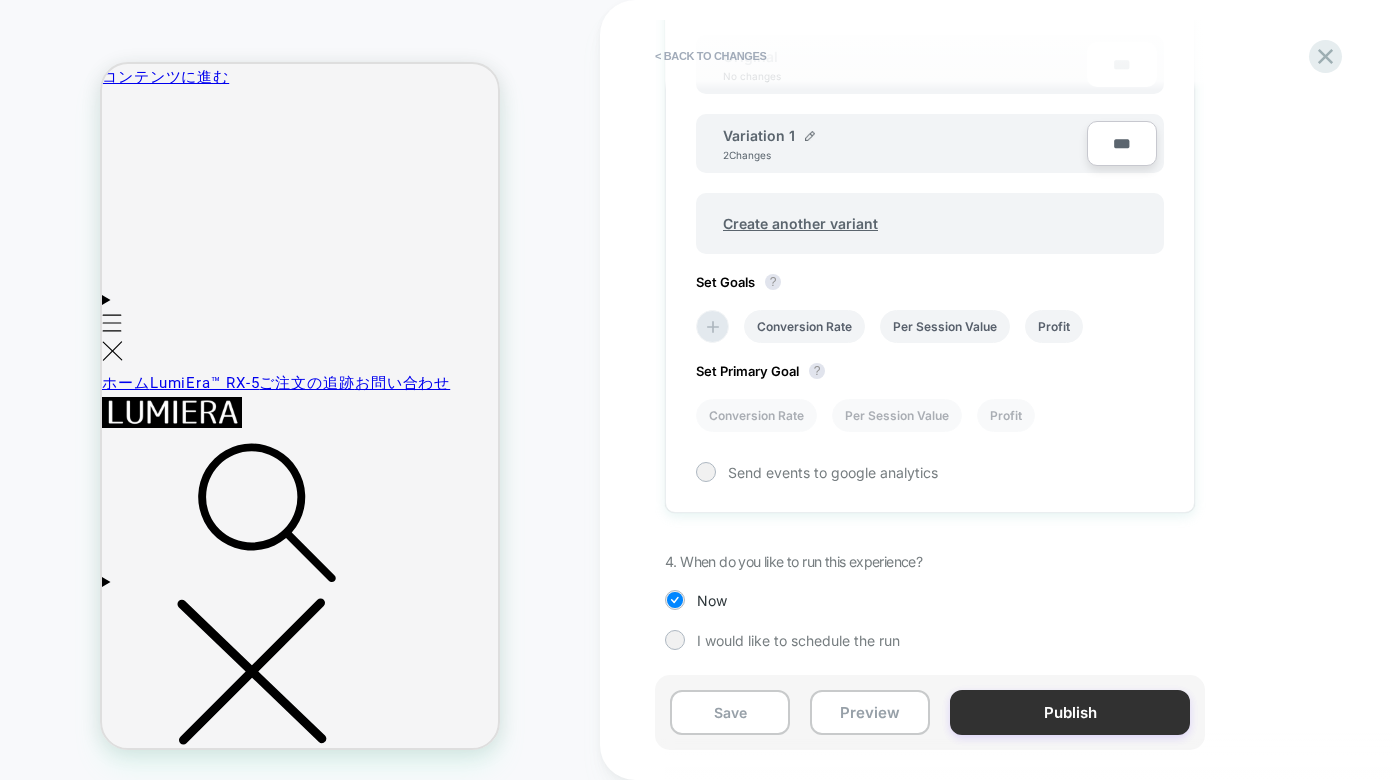 click on "Publish" at bounding box center [1070, 712] 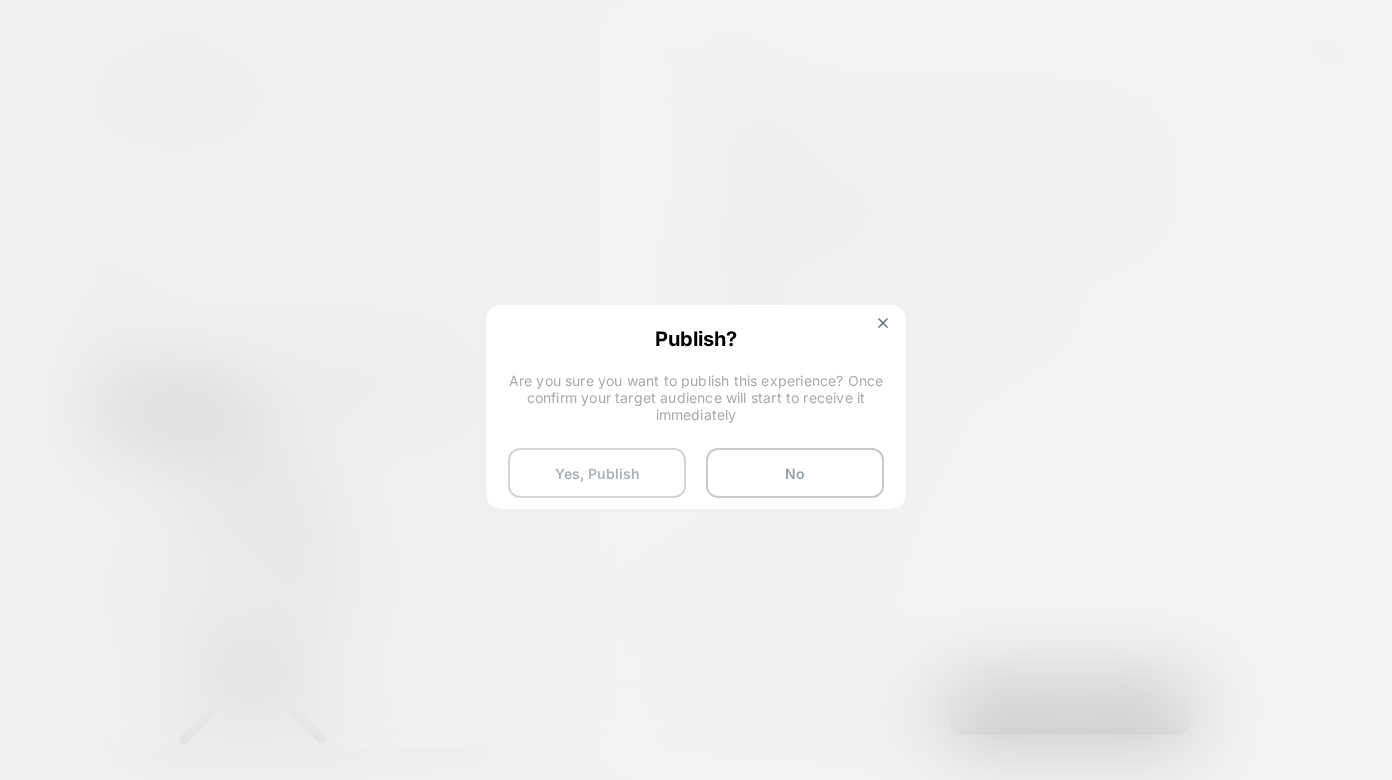 click on "Yes, Publish" at bounding box center [597, 473] 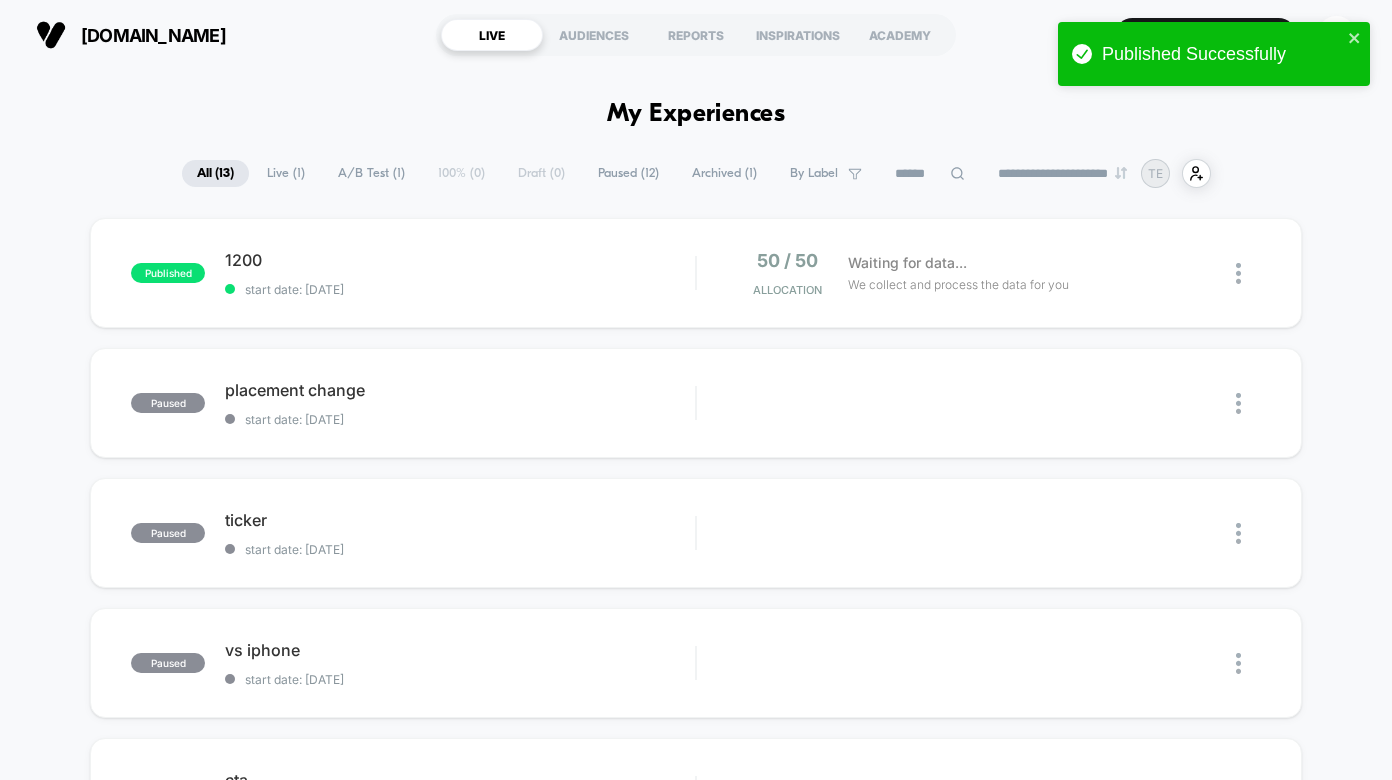 scroll, scrollTop: 0, scrollLeft: 0, axis: both 